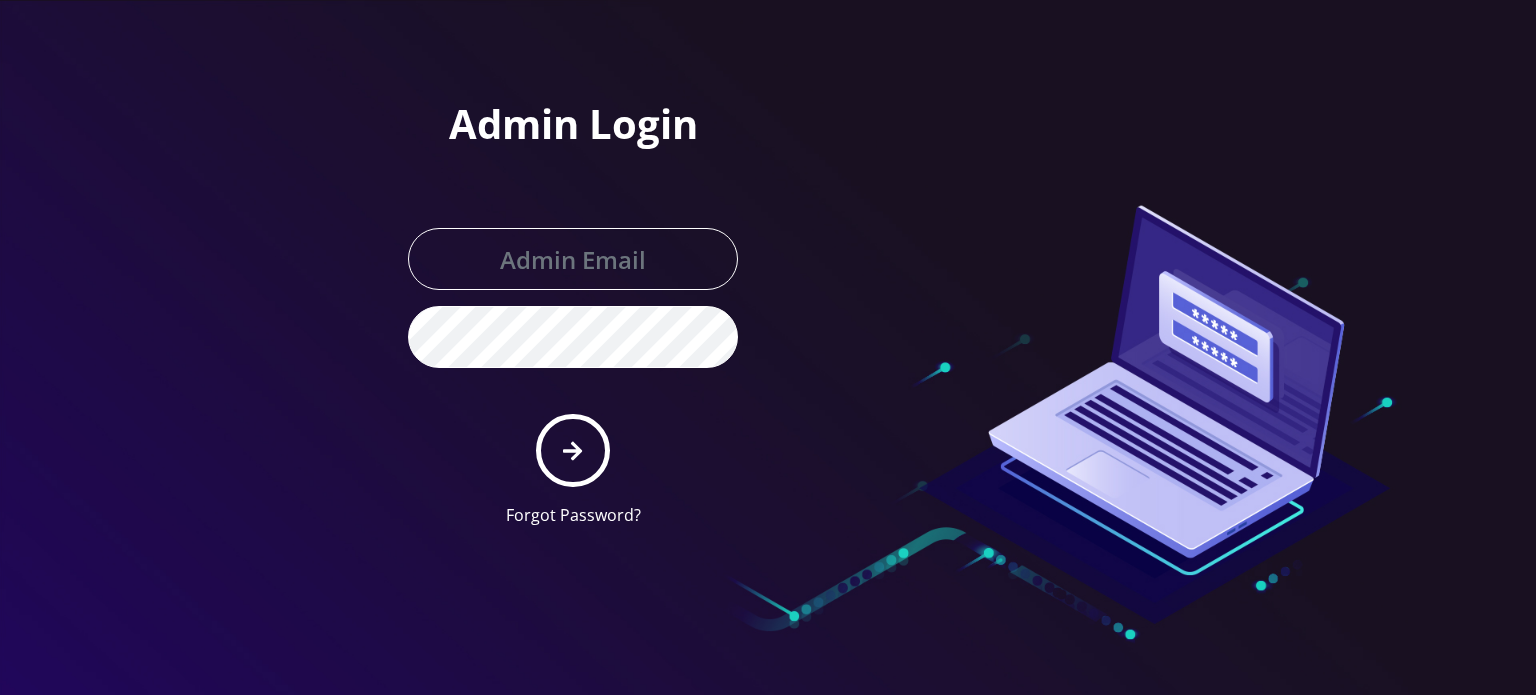 scroll, scrollTop: 0, scrollLeft: 0, axis: both 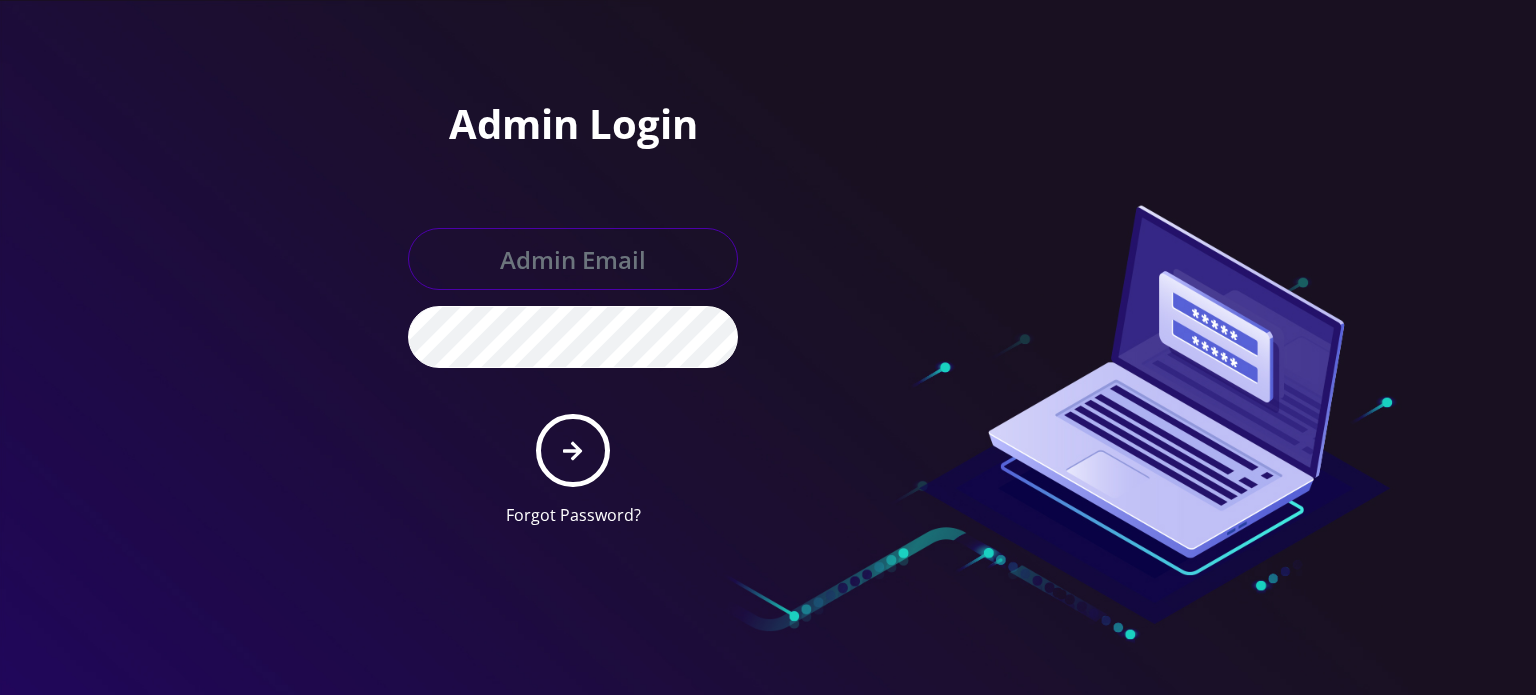 type on "[EMAIL]" 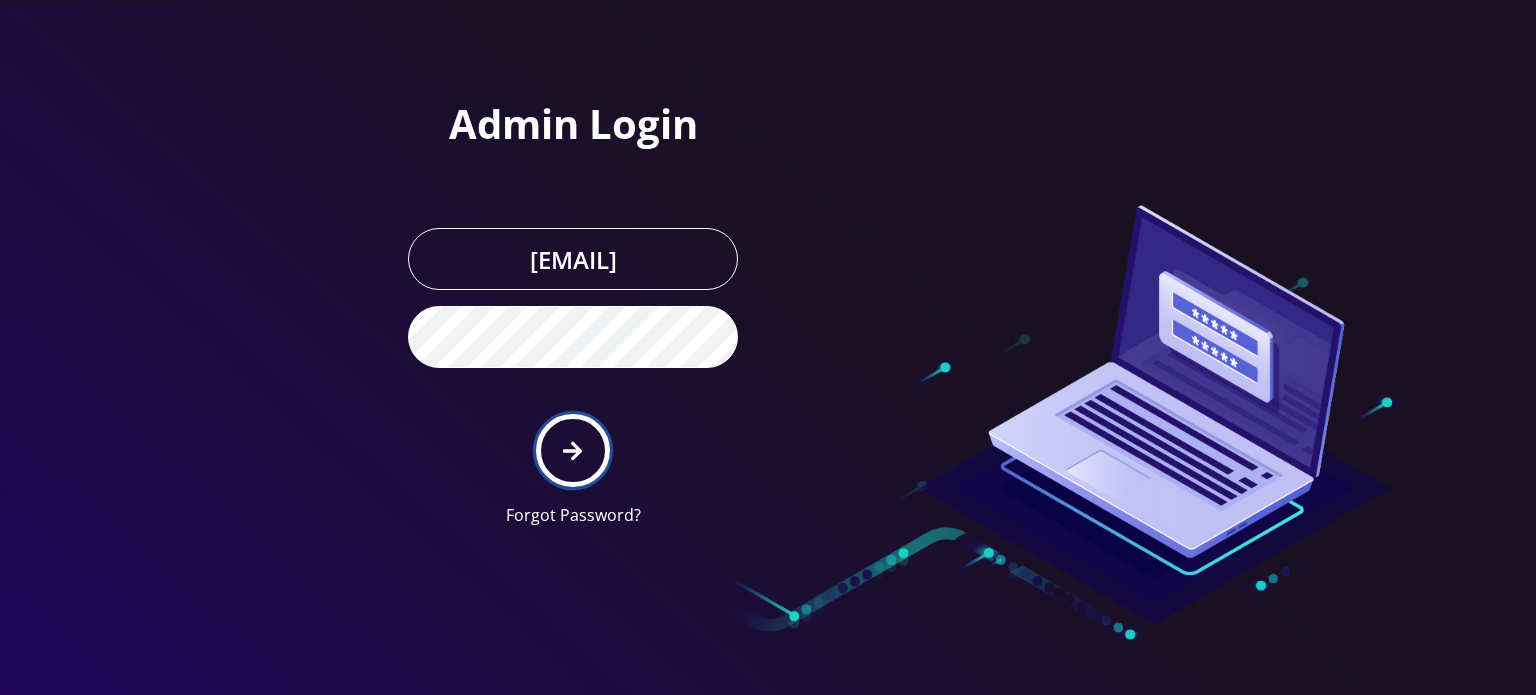 click at bounding box center (572, 450) 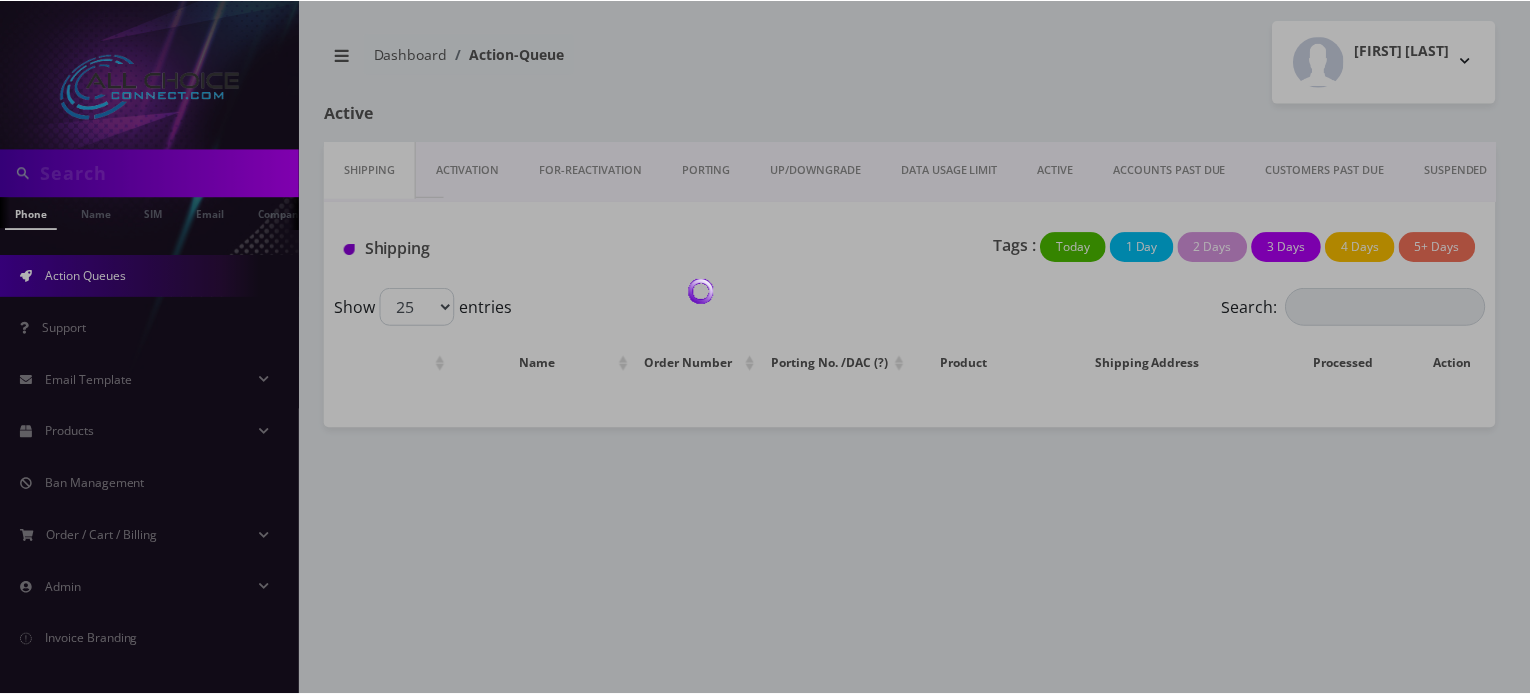 scroll, scrollTop: 0, scrollLeft: 0, axis: both 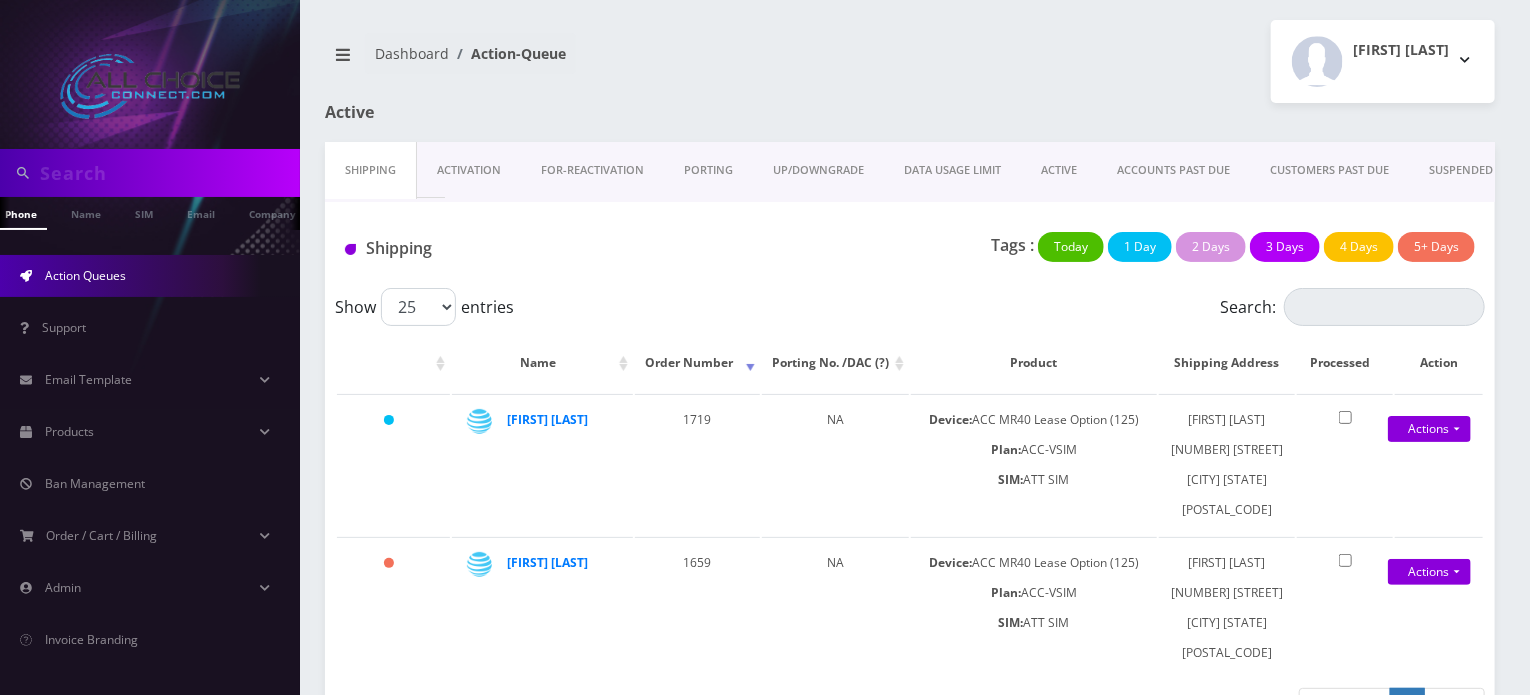 click at bounding box center [167, 173] 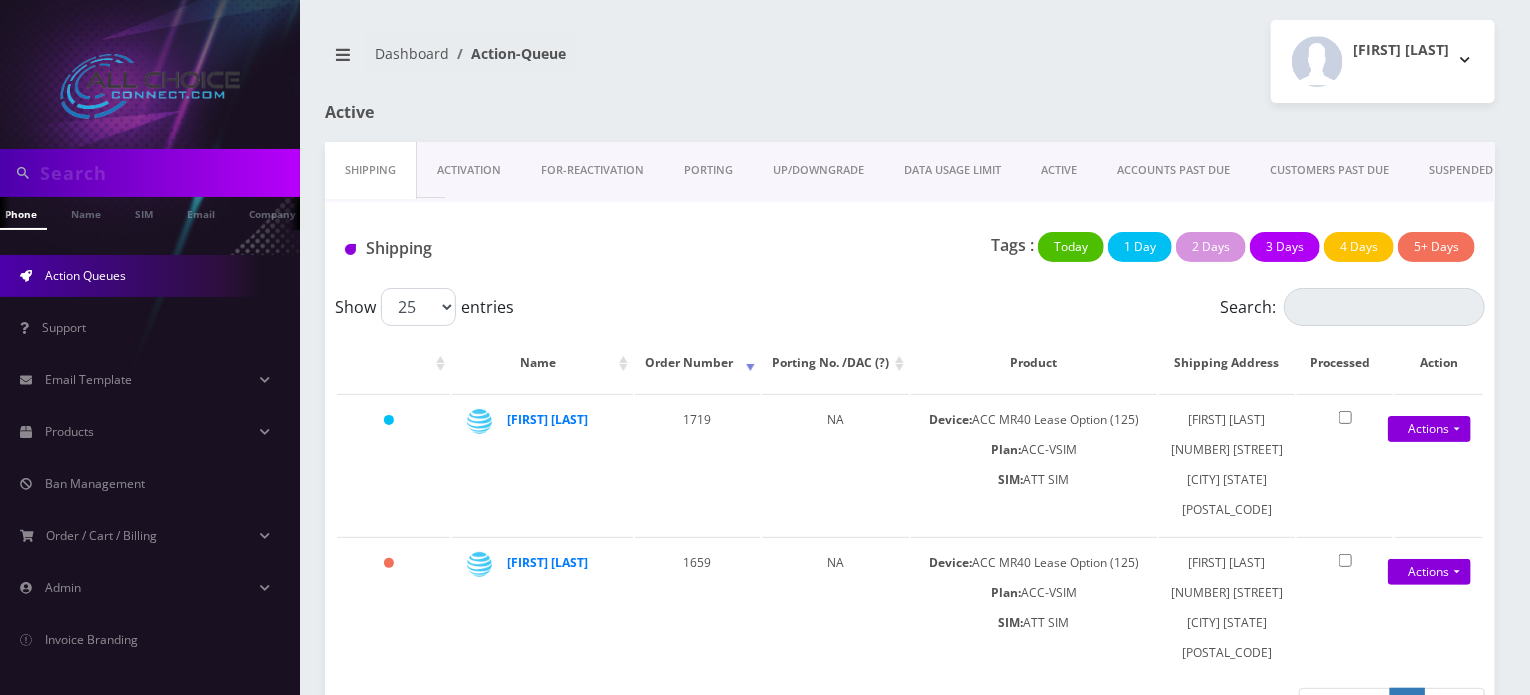 click at bounding box center (167, 173) 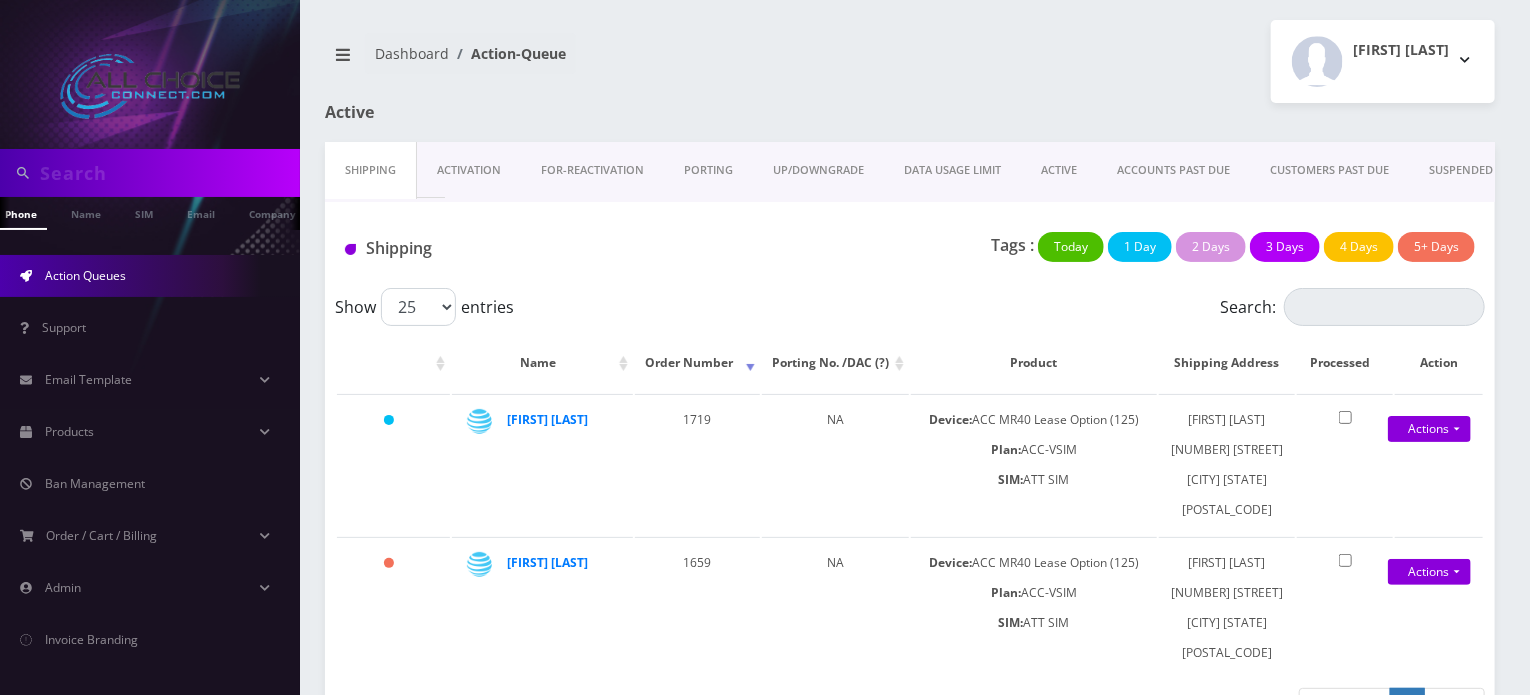 paste on "Foley" 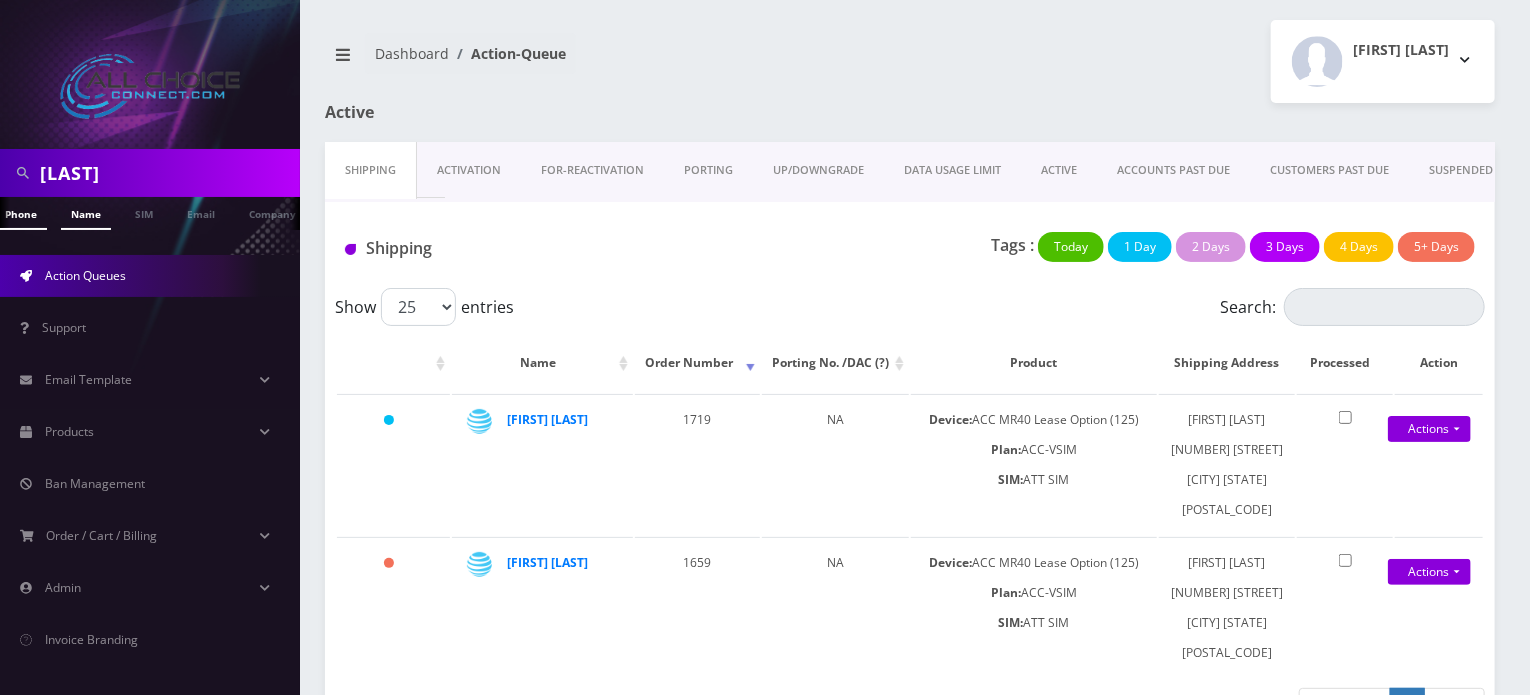type on "Foley" 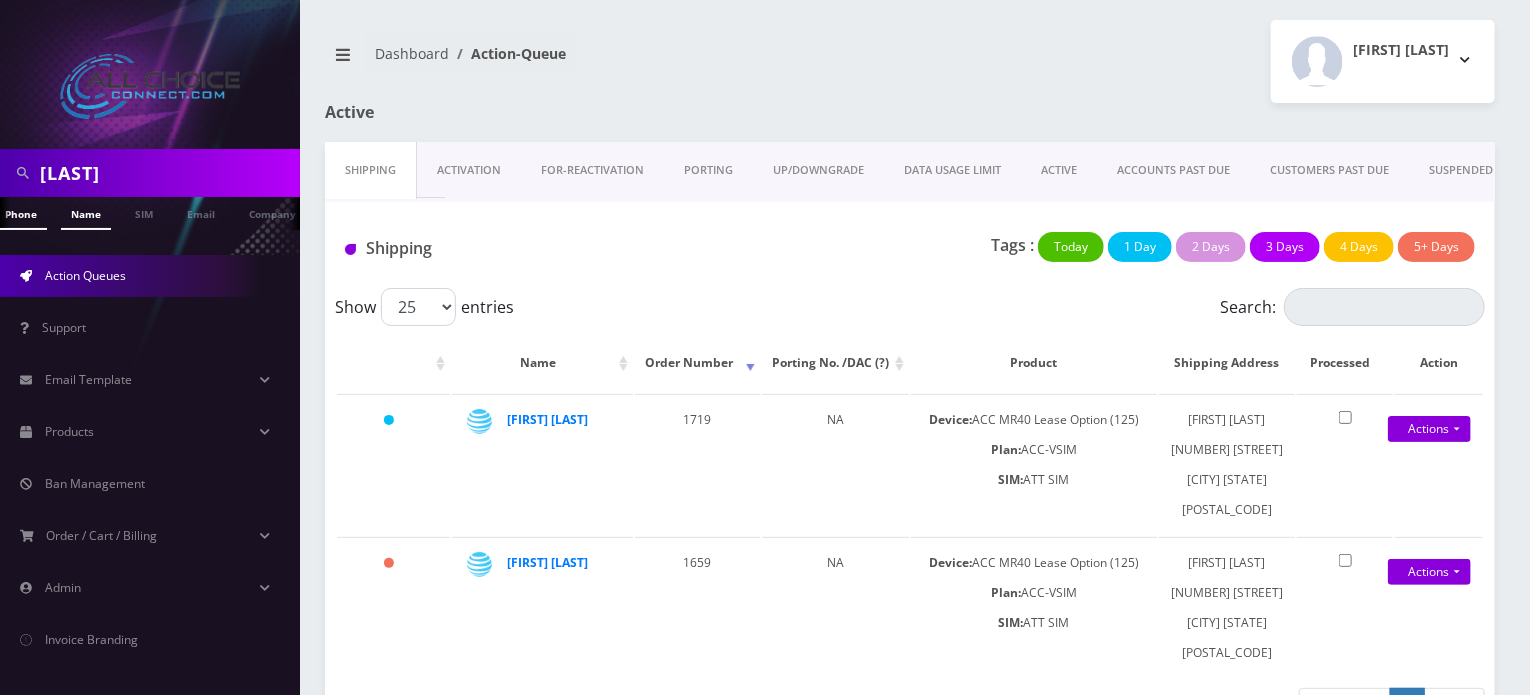 click on "Name" at bounding box center [86, 213] 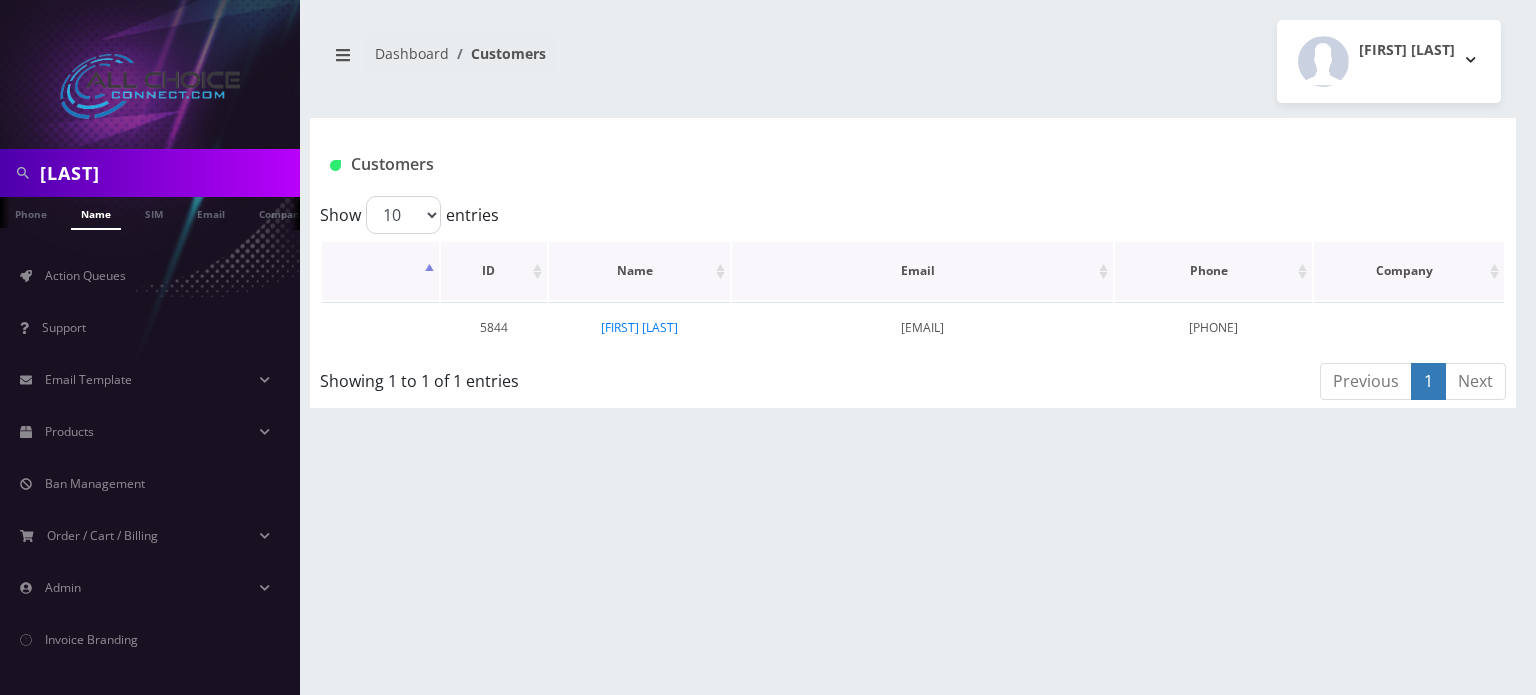 scroll, scrollTop: 0, scrollLeft: 0, axis: both 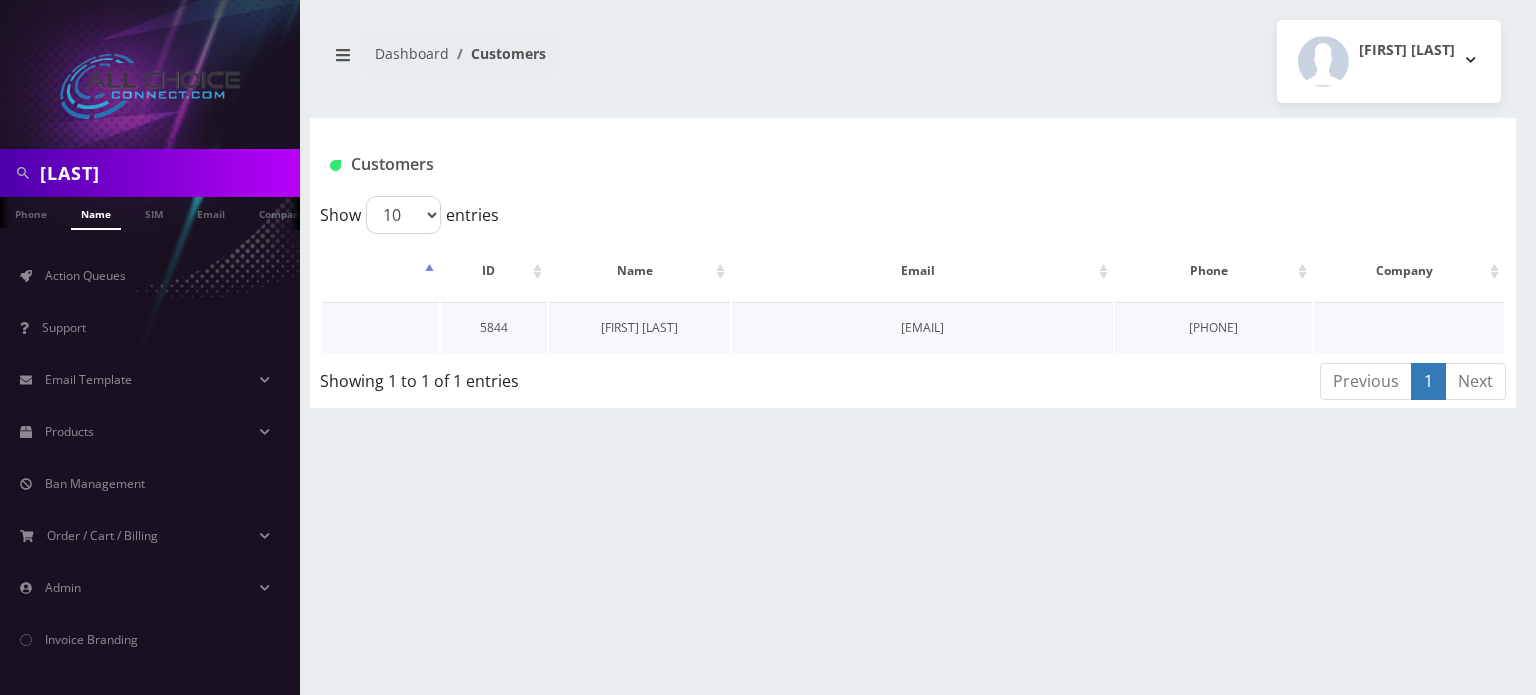 click on "Josh FOLEY" at bounding box center [639, 327] 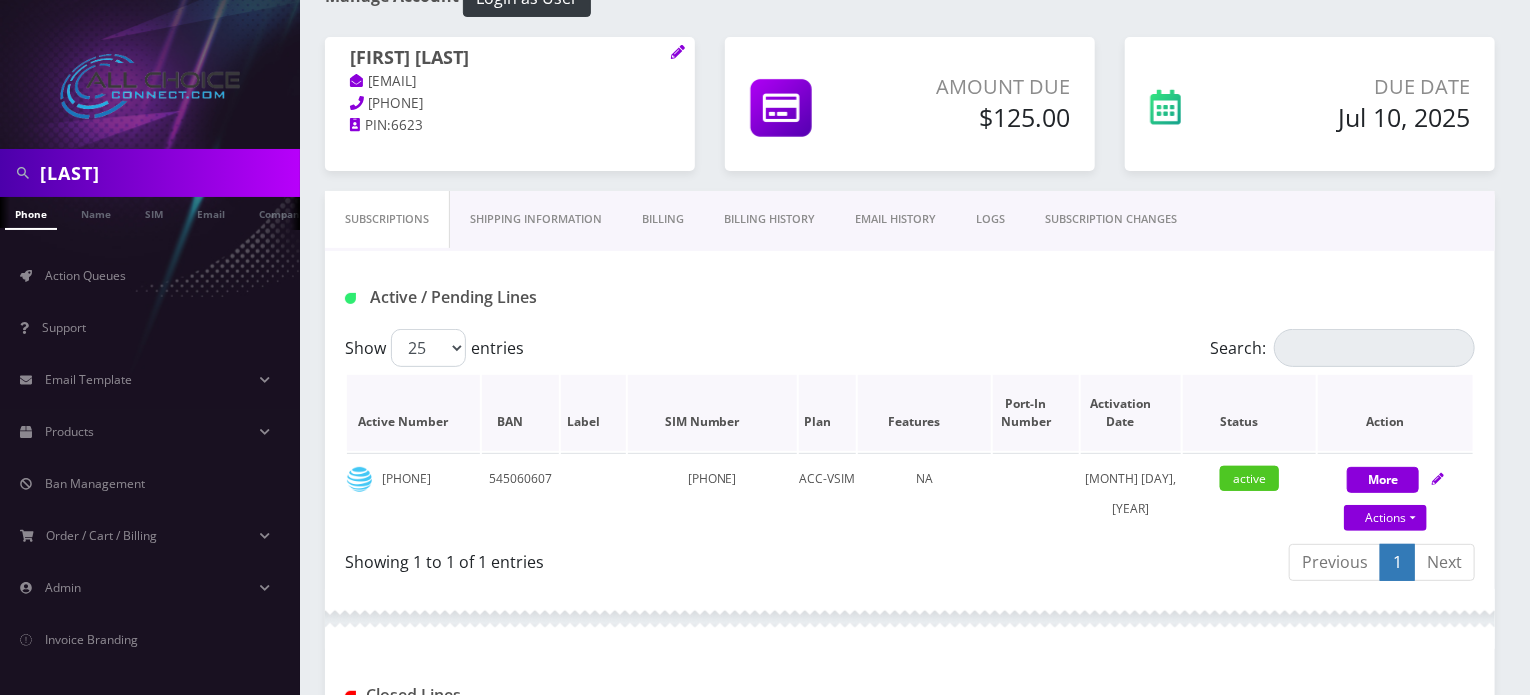 scroll, scrollTop: 81, scrollLeft: 0, axis: vertical 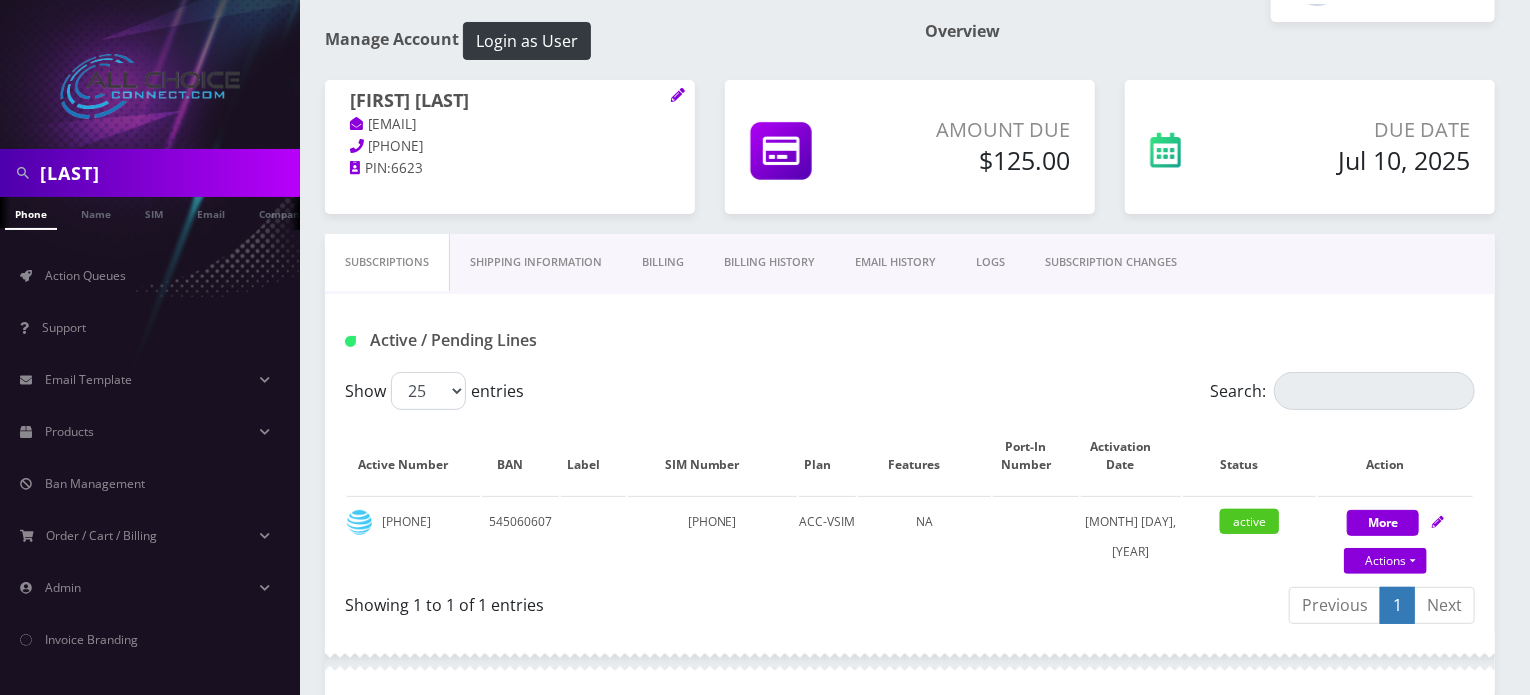 click on "Billing History" at bounding box center (769, 262) 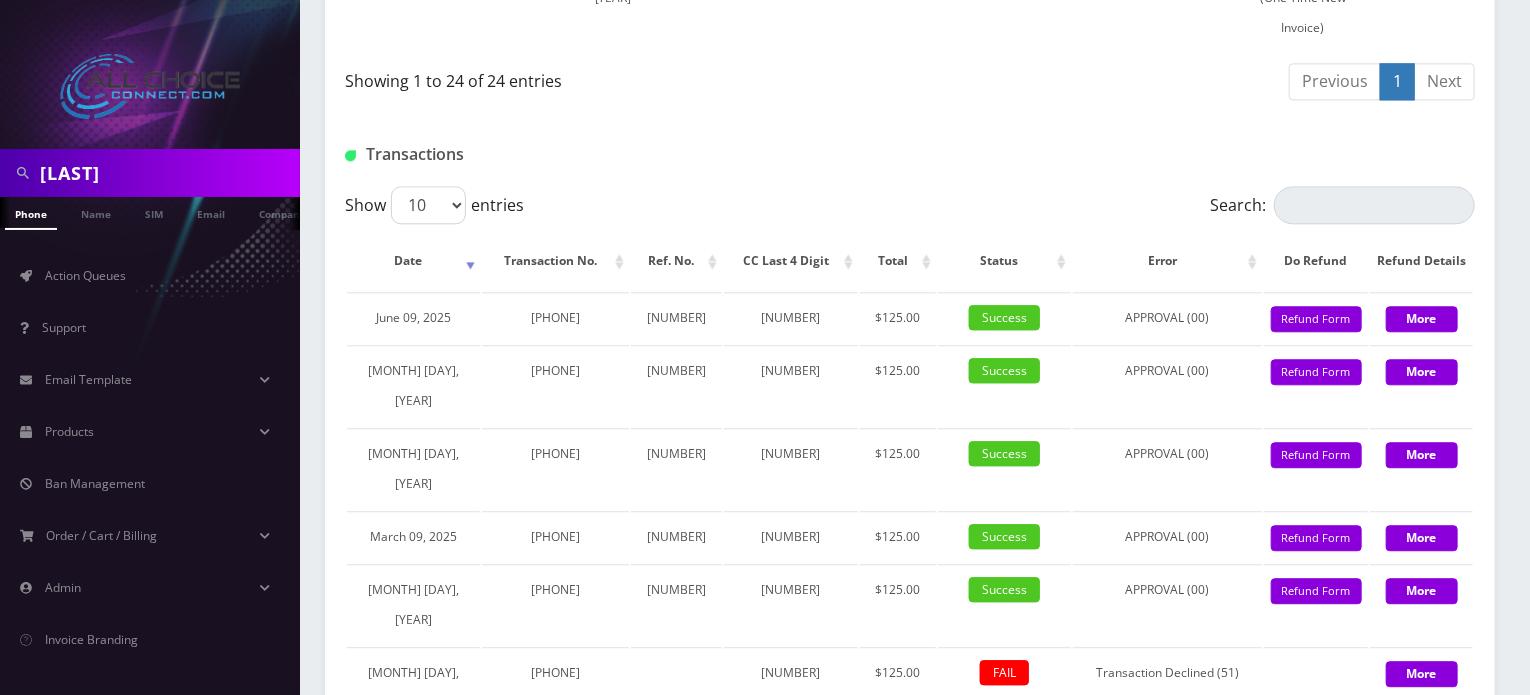 scroll, scrollTop: 2239, scrollLeft: 0, axis: vertical 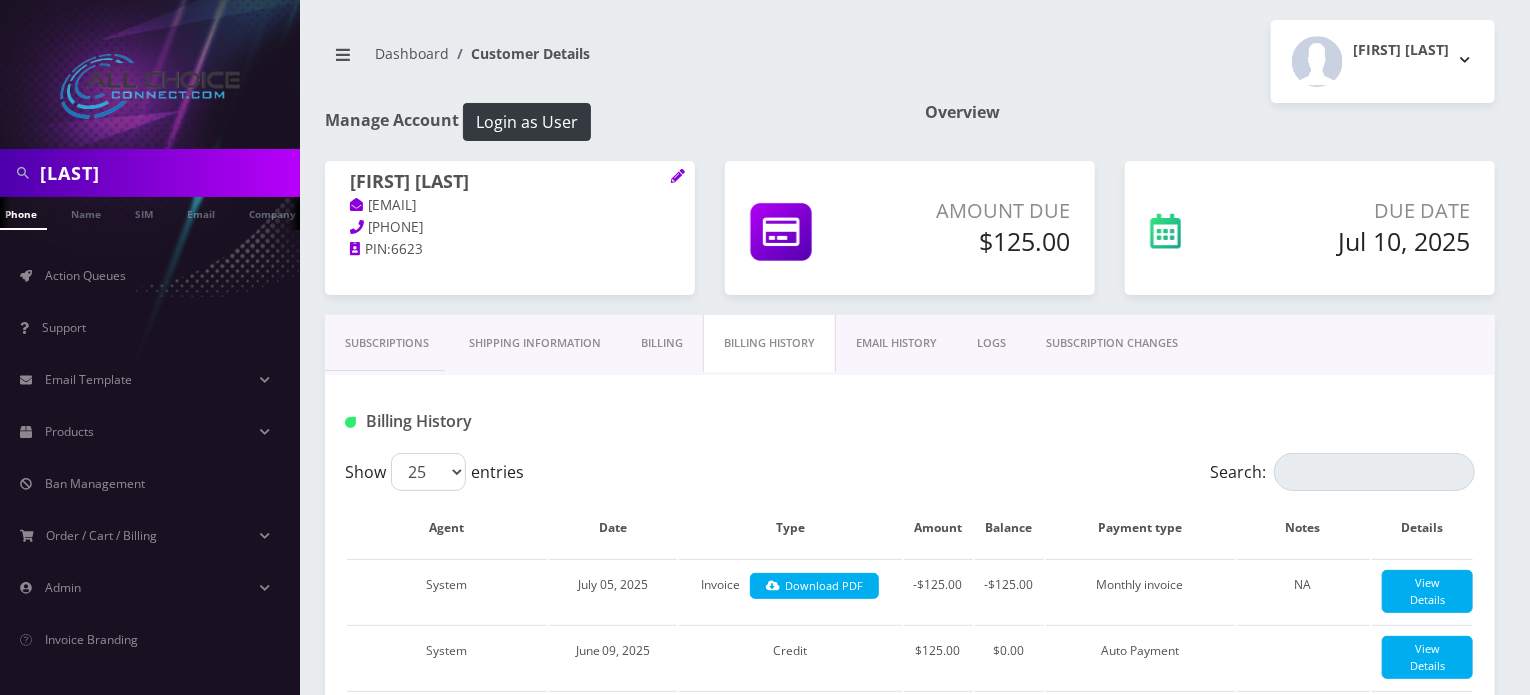 click on "Billing History" at bounding box center (769, 343) 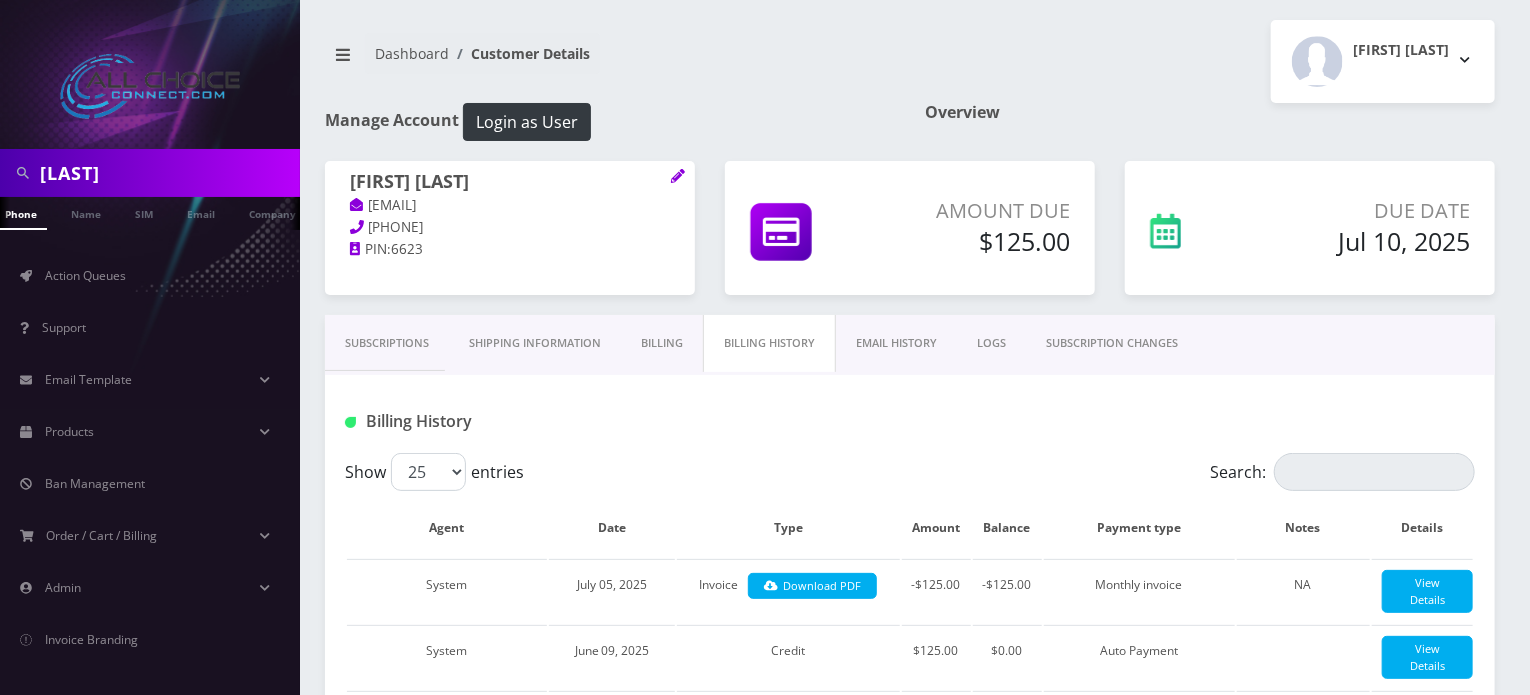 click on "Billing" at bounding box center [662, 343] 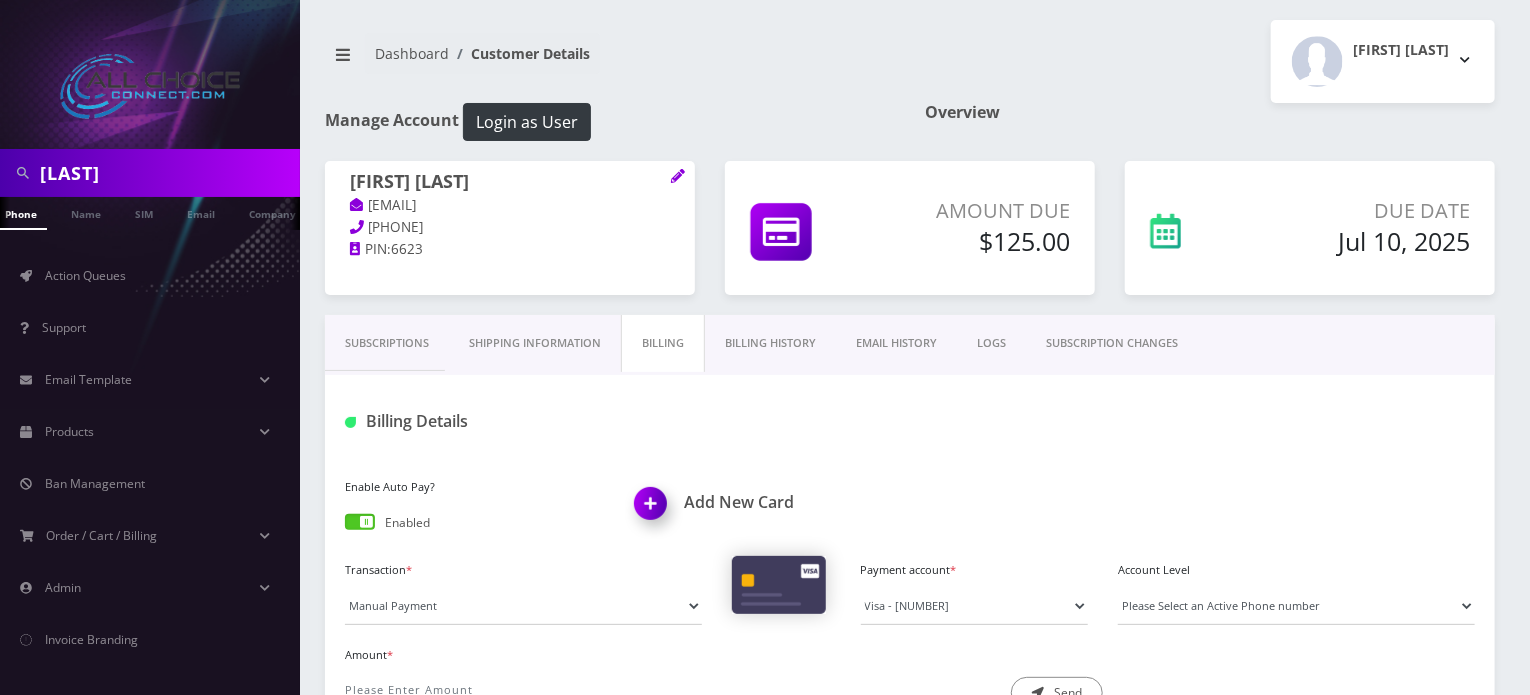 click on "Billing History" at bounding box center (770, 343) 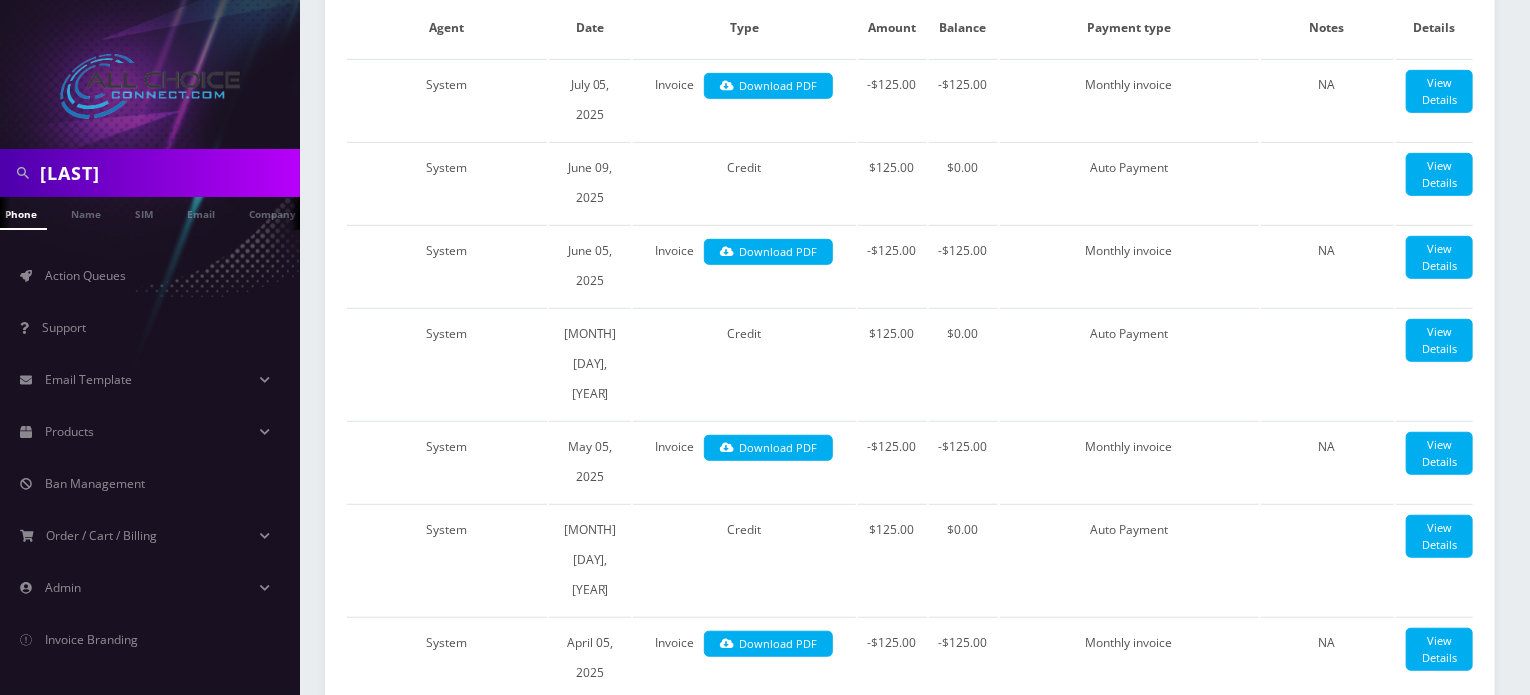 scroll, scrollTop: 0, scrollLeft: 0, axis: both 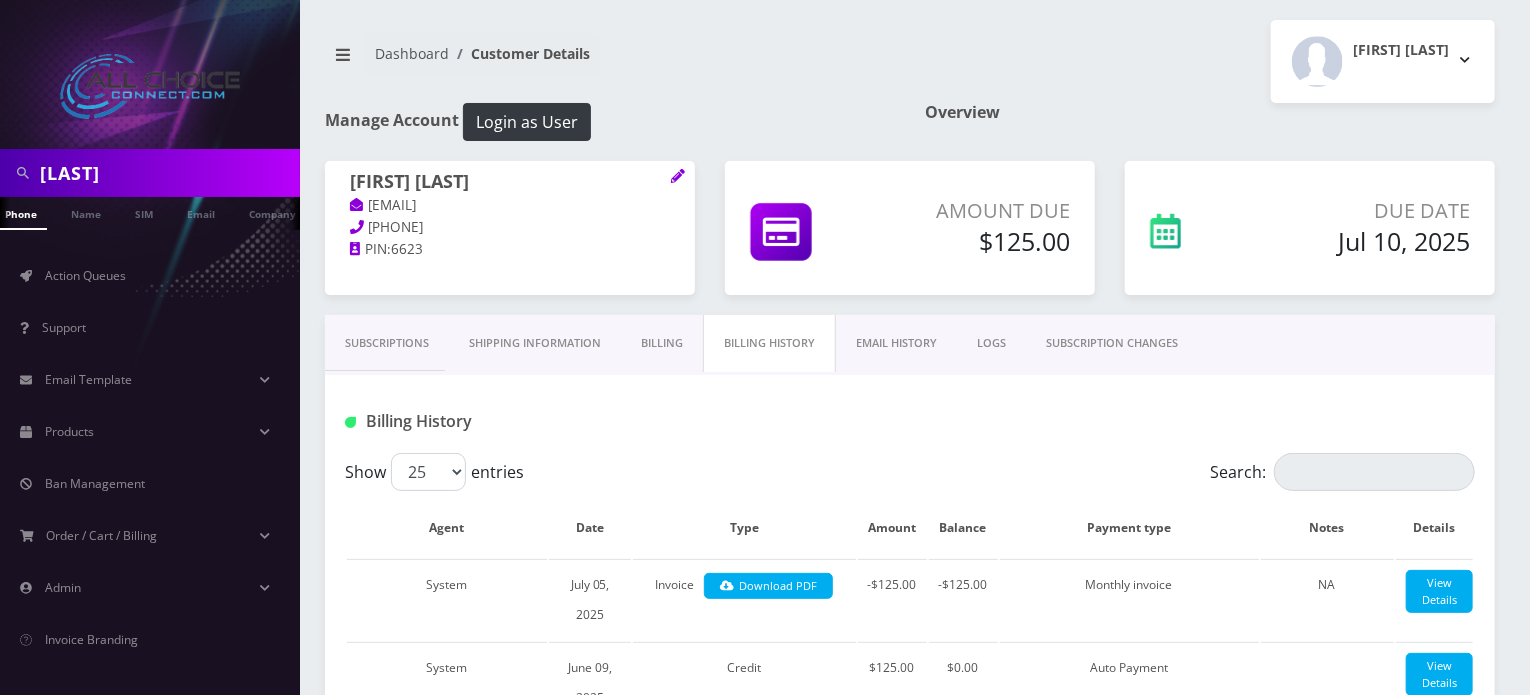click on "Billing" at bounding box center (662, 343) 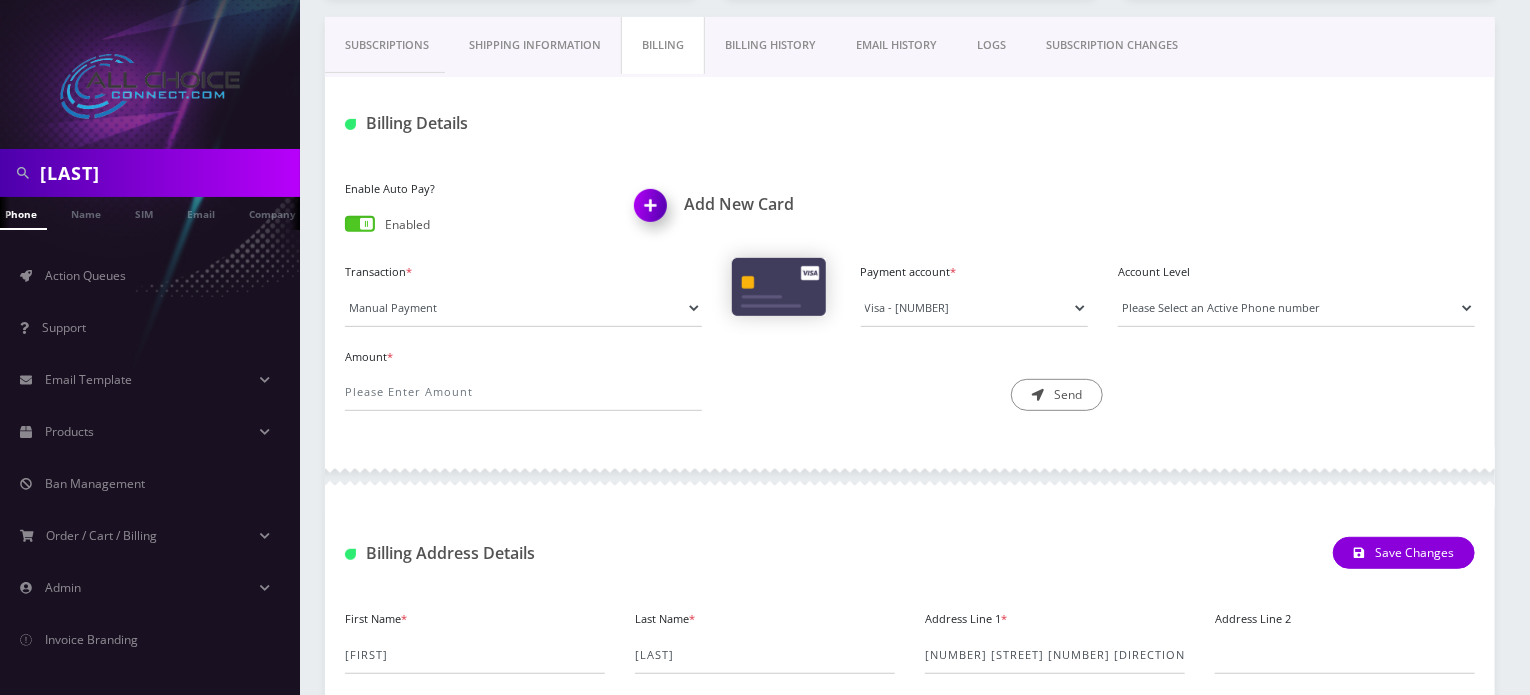 scroll, scrollTop: 300, scrollLeft: 0, axis: vertical 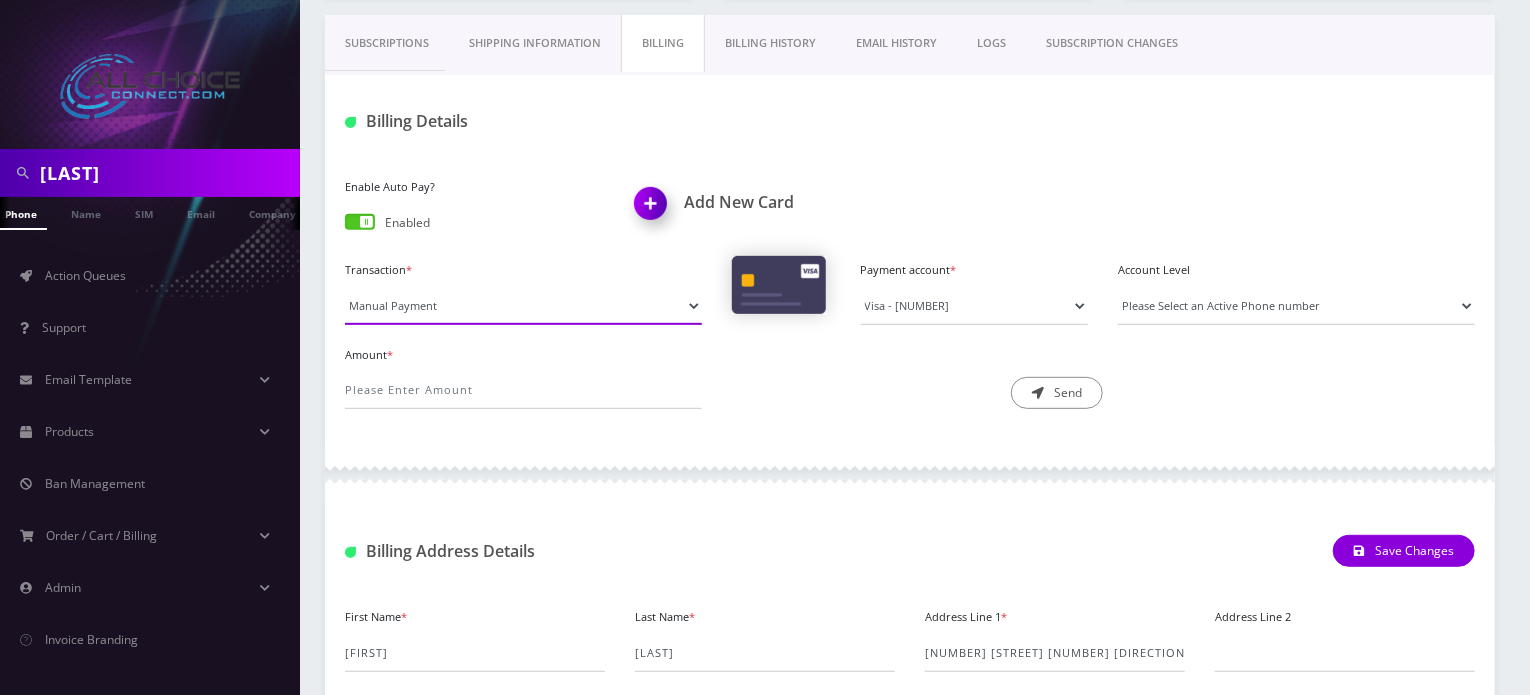click on "Manual Payment Custom Charge Manual Credit Custom Invoice" at bounding box center [523, 306] 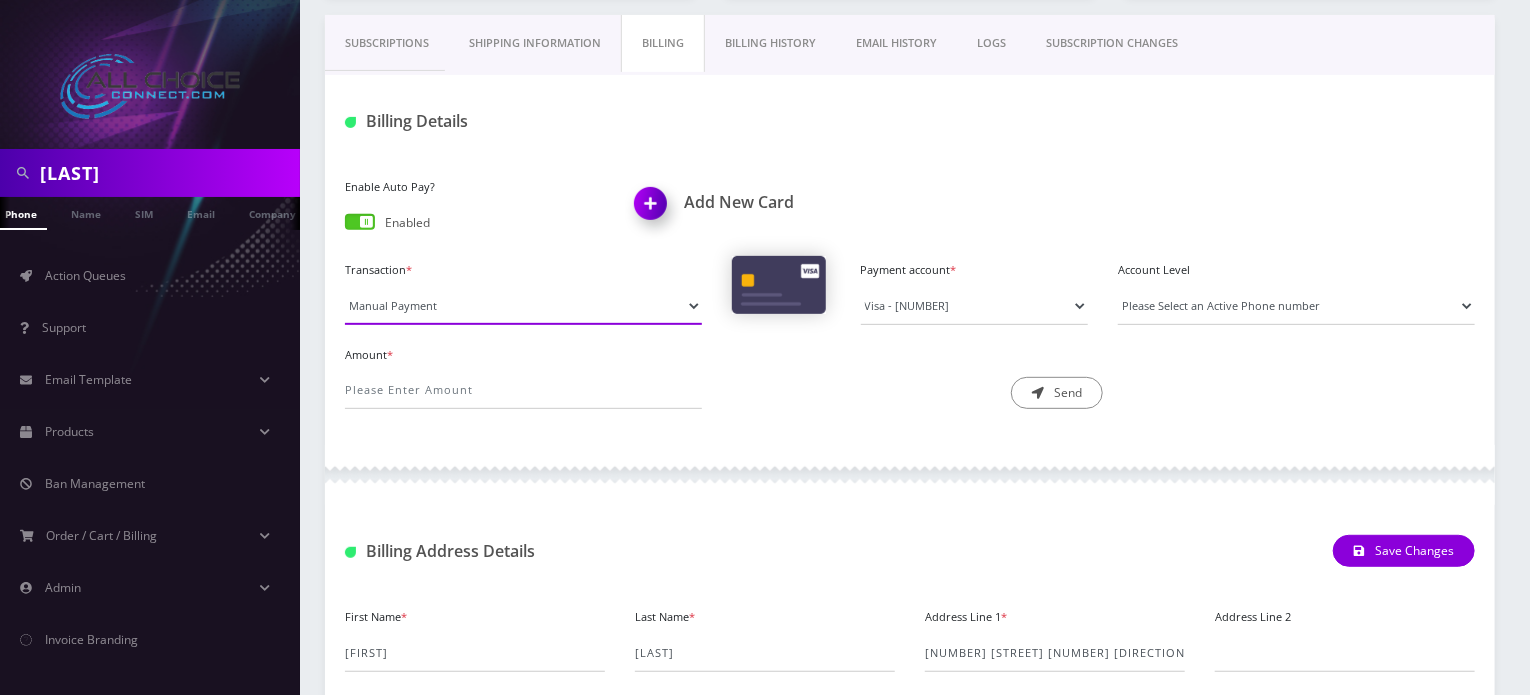 click on "Manual Payment Custom Charge Manual Credit Custom Invoice" at bounding box center [523, 306] 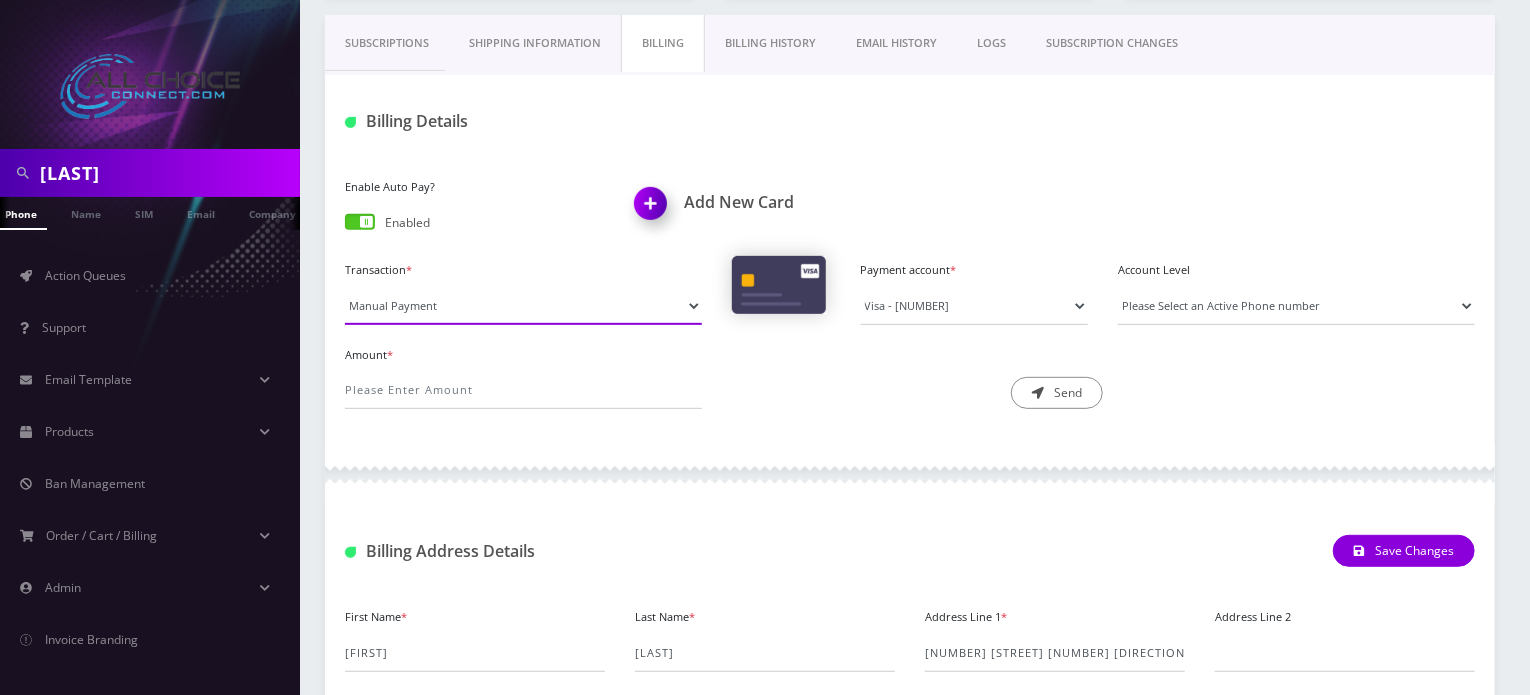 click on "Manual Payment Custom Charge Manual Credit Custom Invoice" at bounding box center (523, 306) 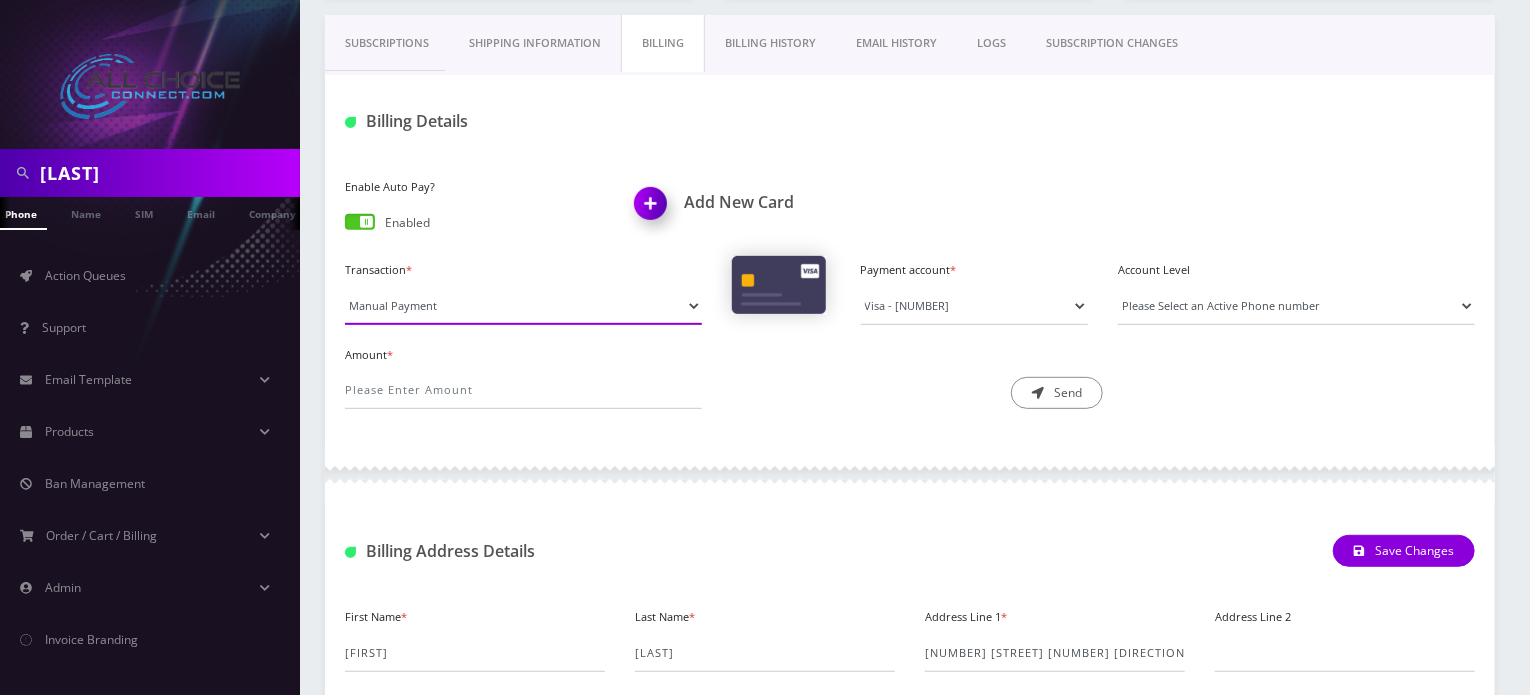select on "Custom Charge" 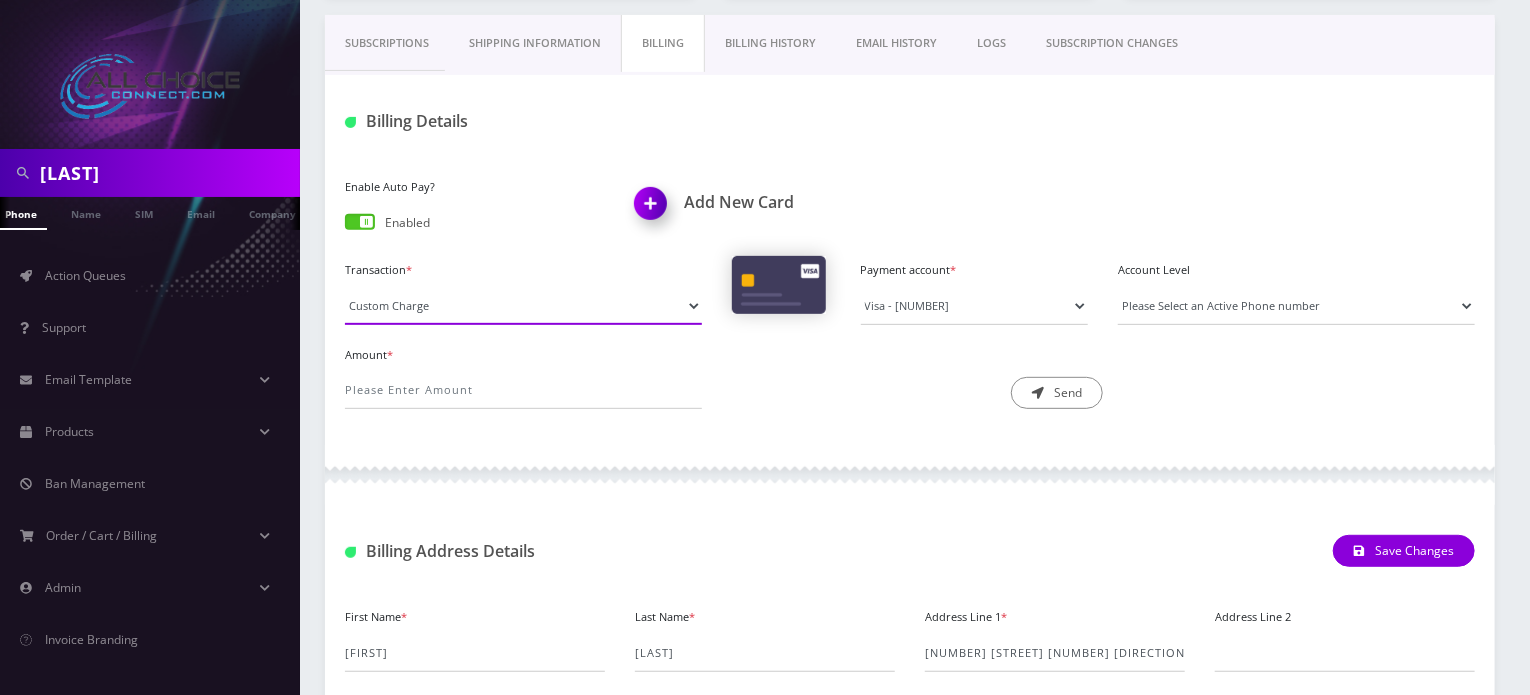 click on "Manual Payment Custom Charge Manual Credit Custom Invoice" at bounding box center (523, 306) 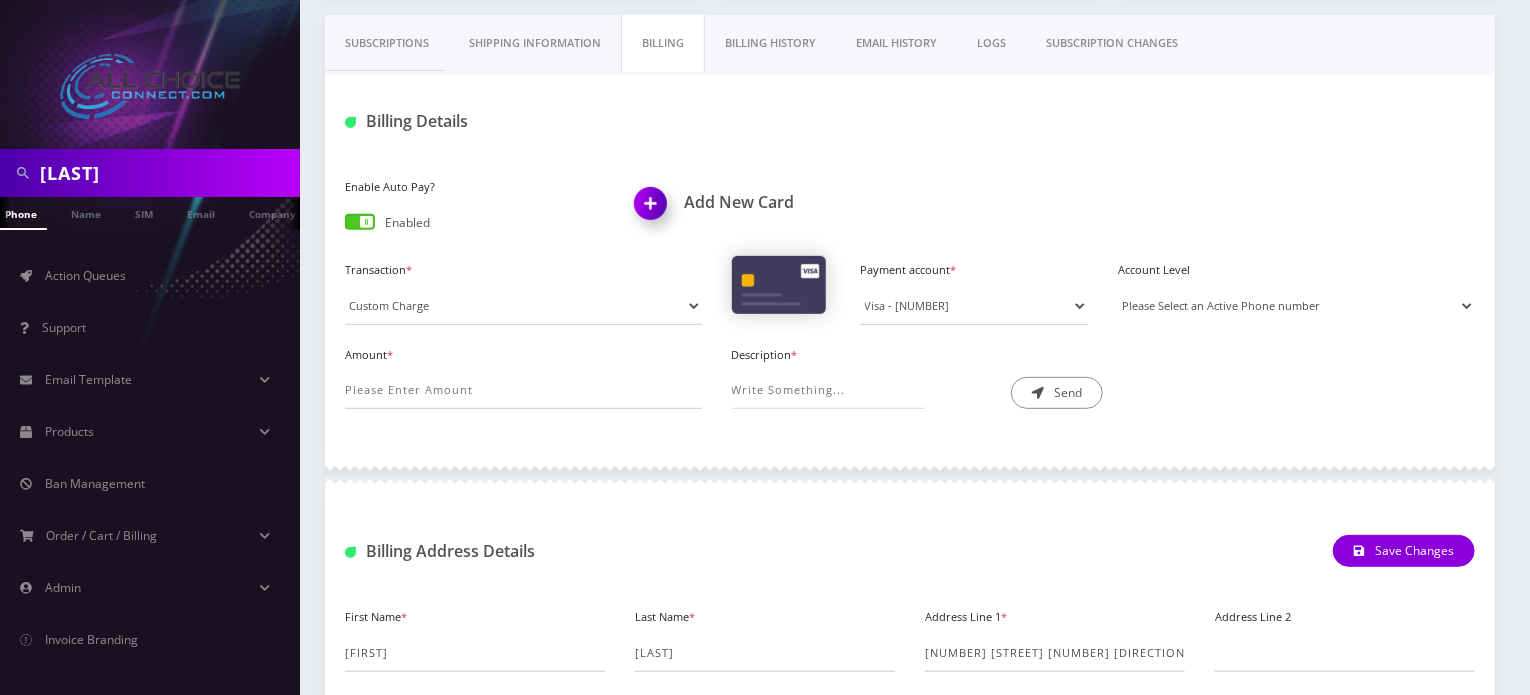 click on "Please Select an Active Phone number [PHONE]" at bounding box center (1296, 306) 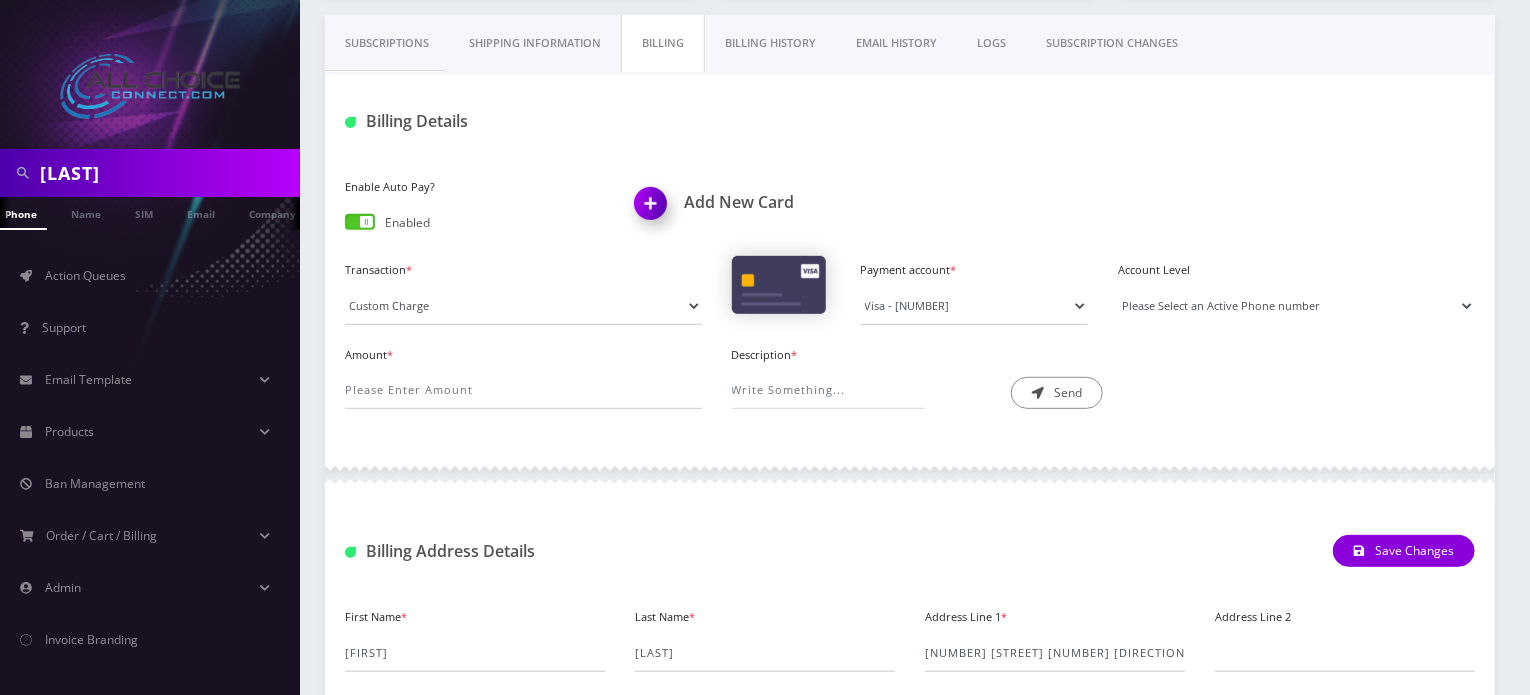 click on "Please Select an Active Phone number [PHONE]" at bounding box center (1296, 306) 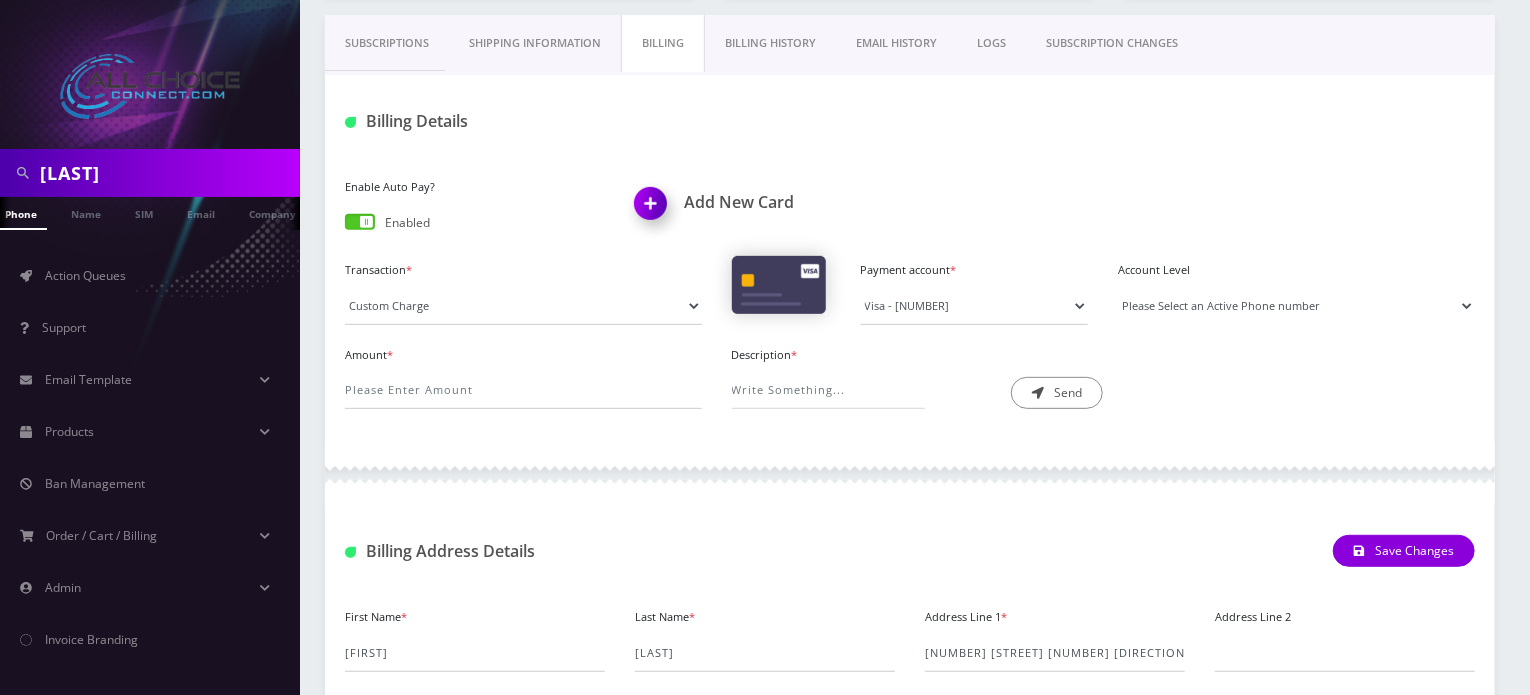 click on "Please Select an Active Phone number [PHONE]" at bounding box center (1296, 306) 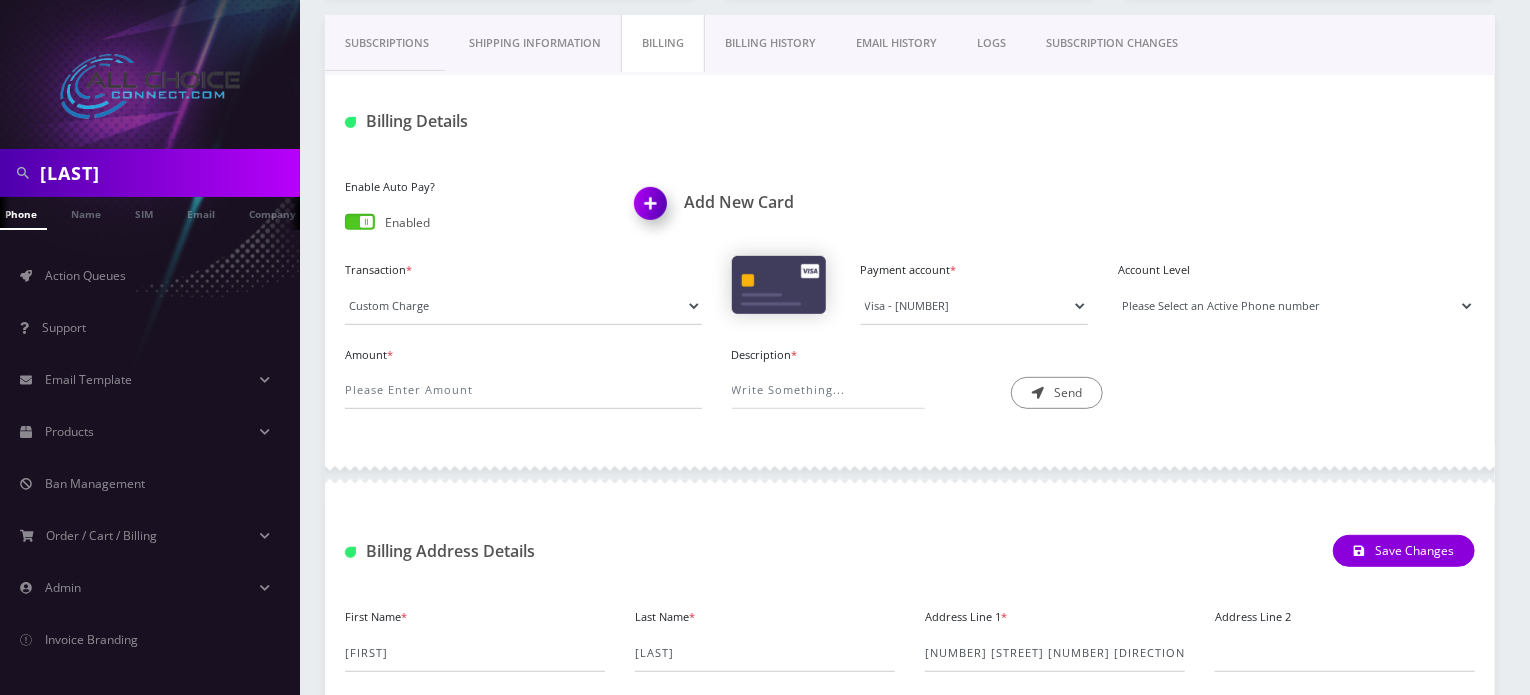 select on "[NUMBER]" 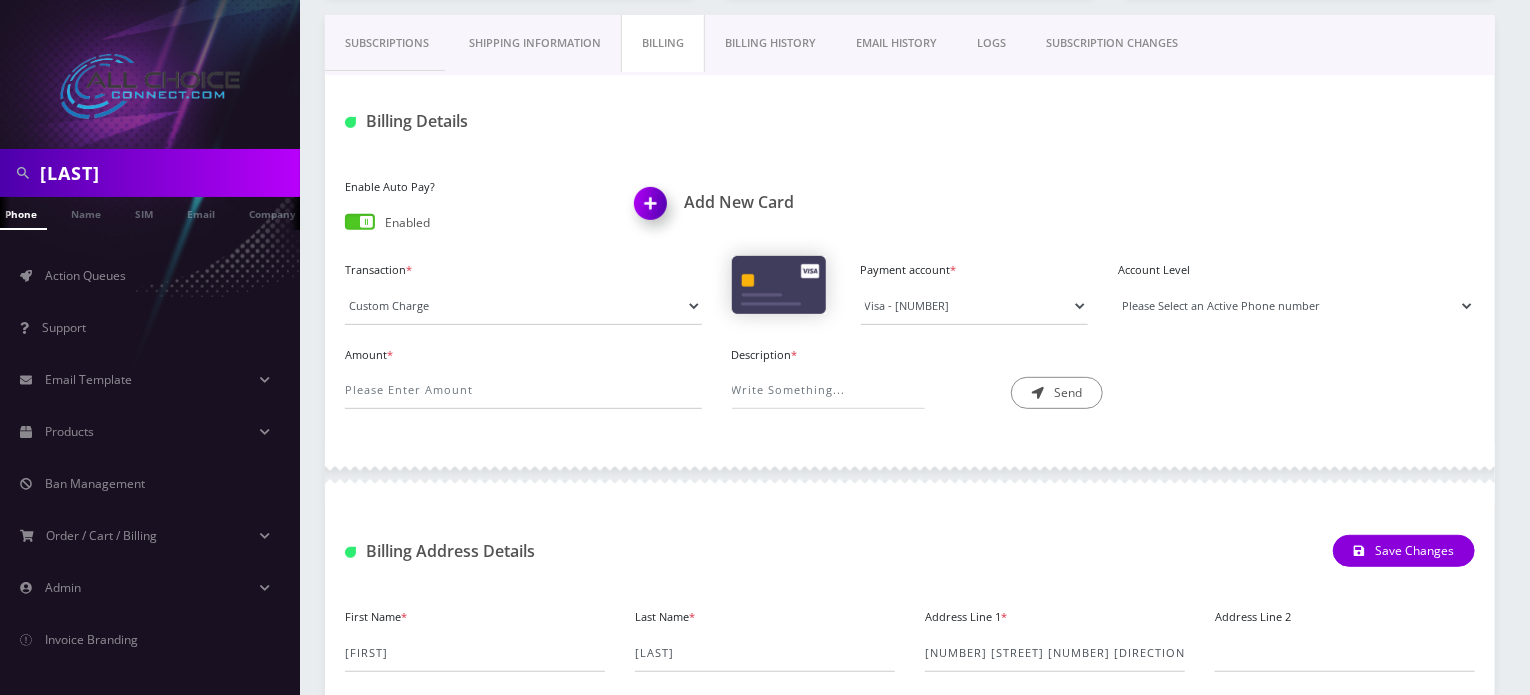 click on "Please Select an Active Phone number [PHONE]" at bounding box center [1296, 306] 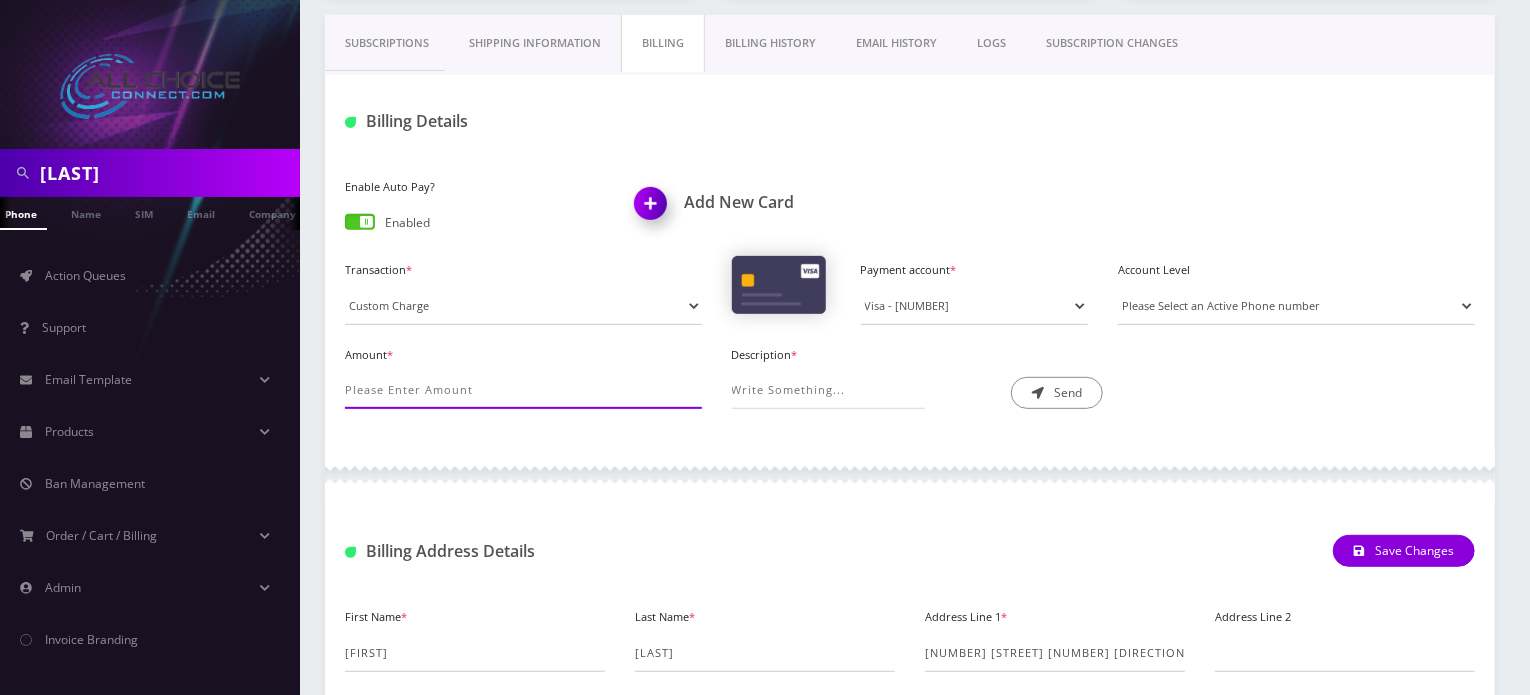 click on "Amount   *" at bounding box center [523, 390] 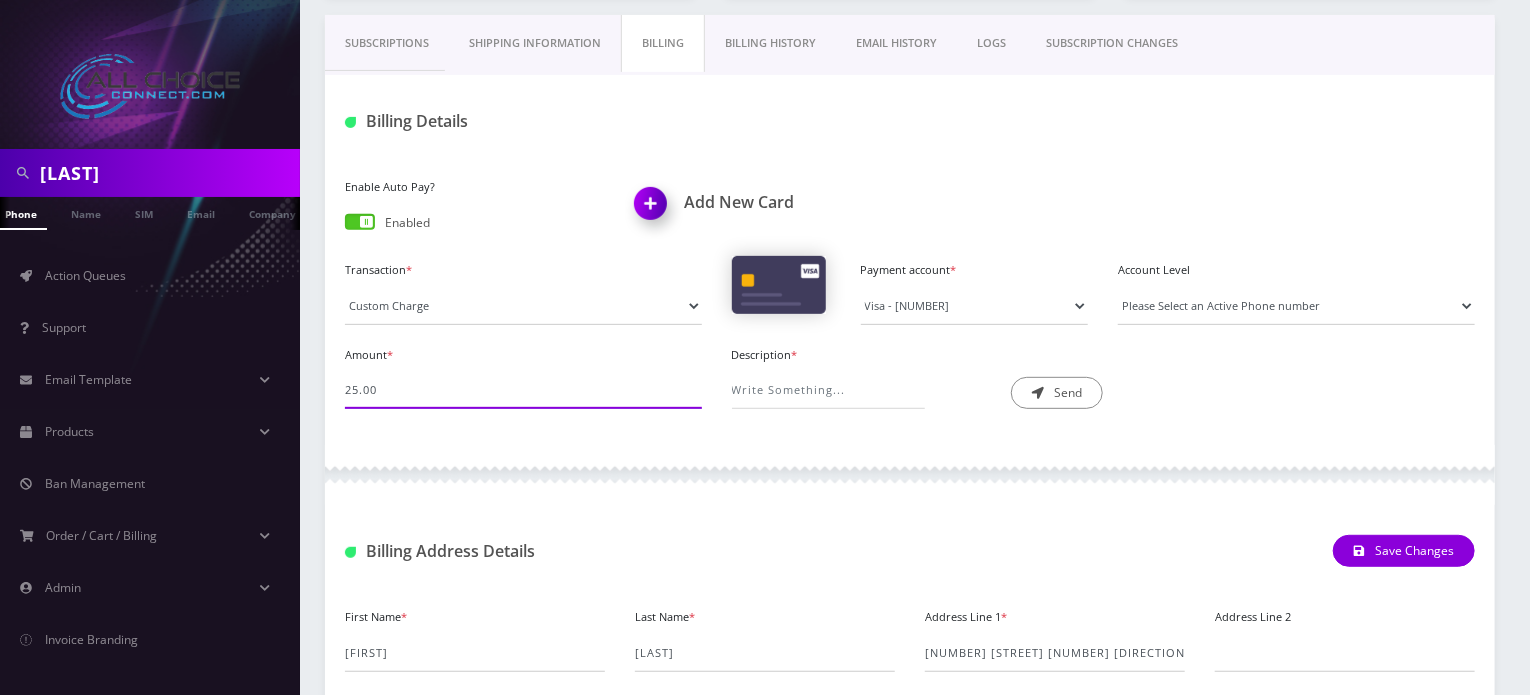 type on "25.00" 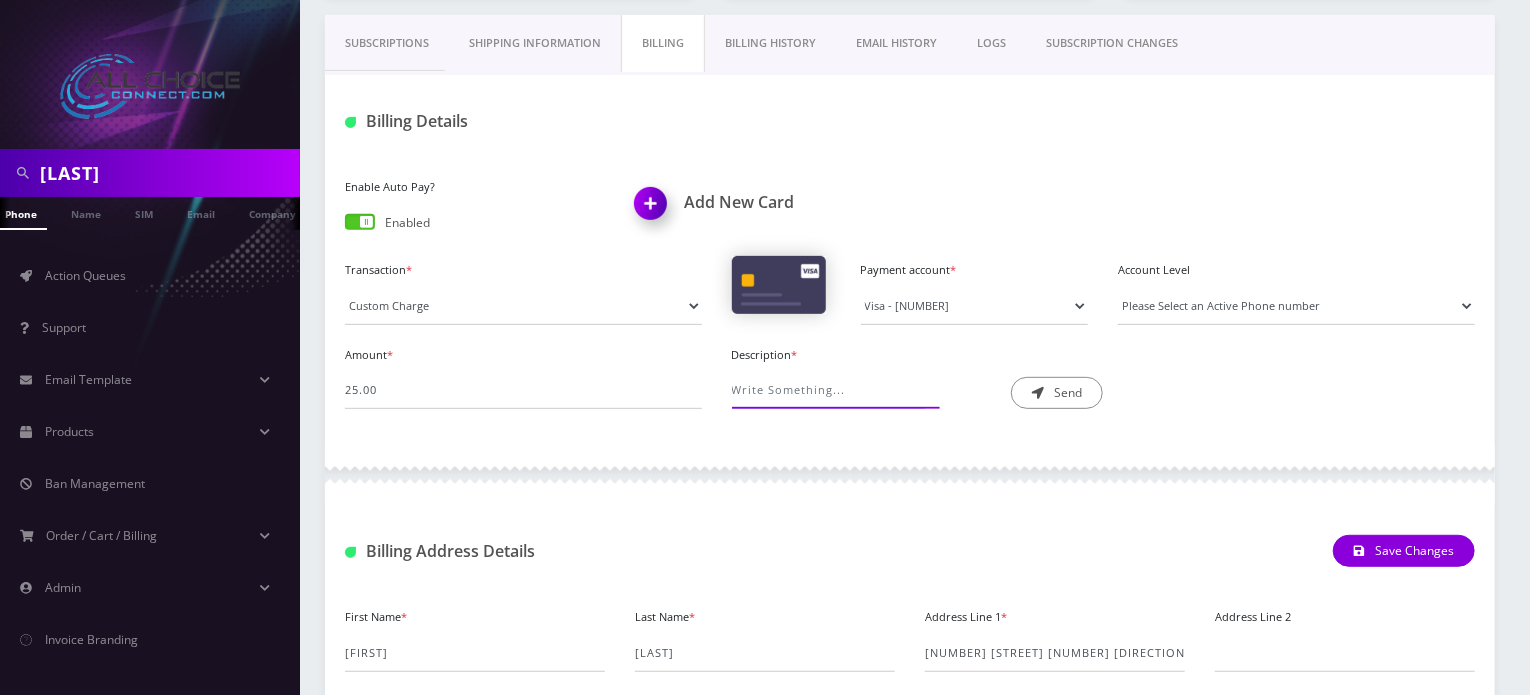 click on "Description  *" at bounding box center [828, 390] 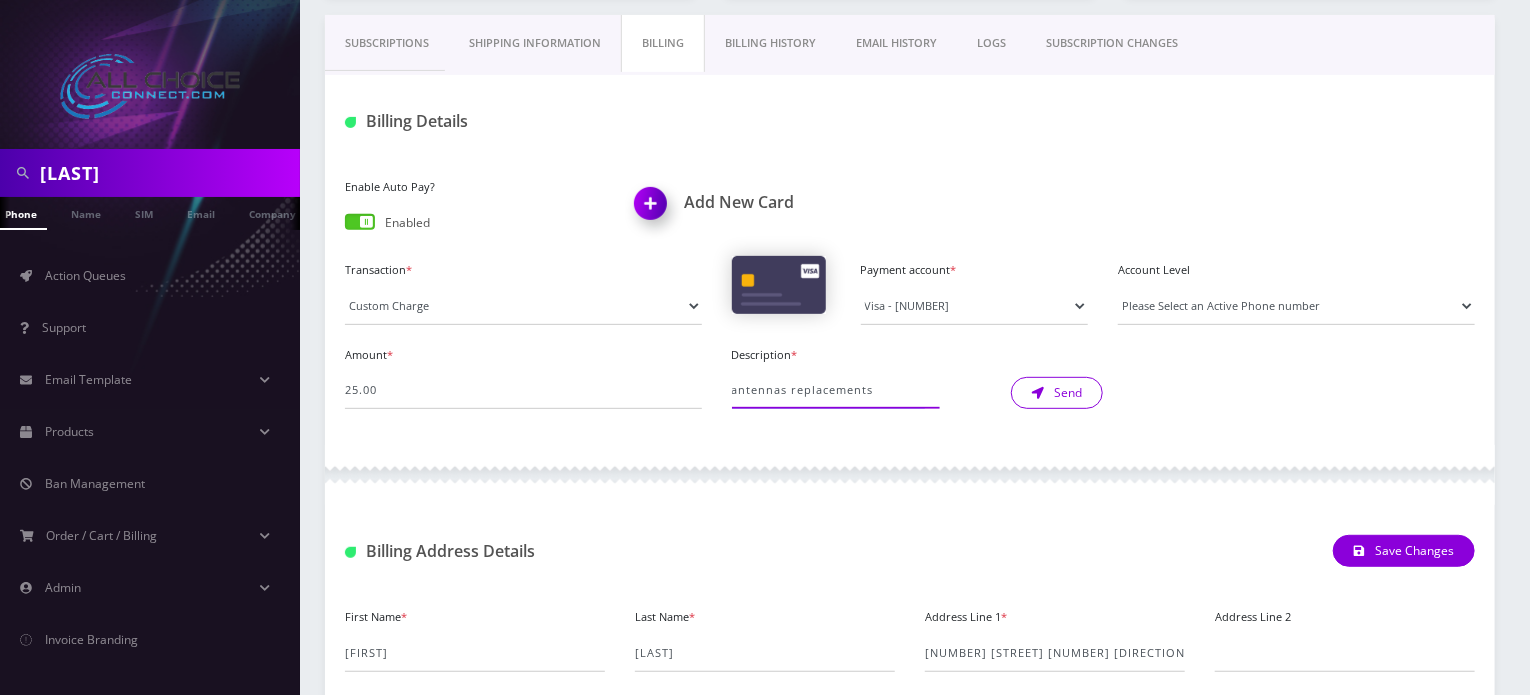 type on "antennas replacements" 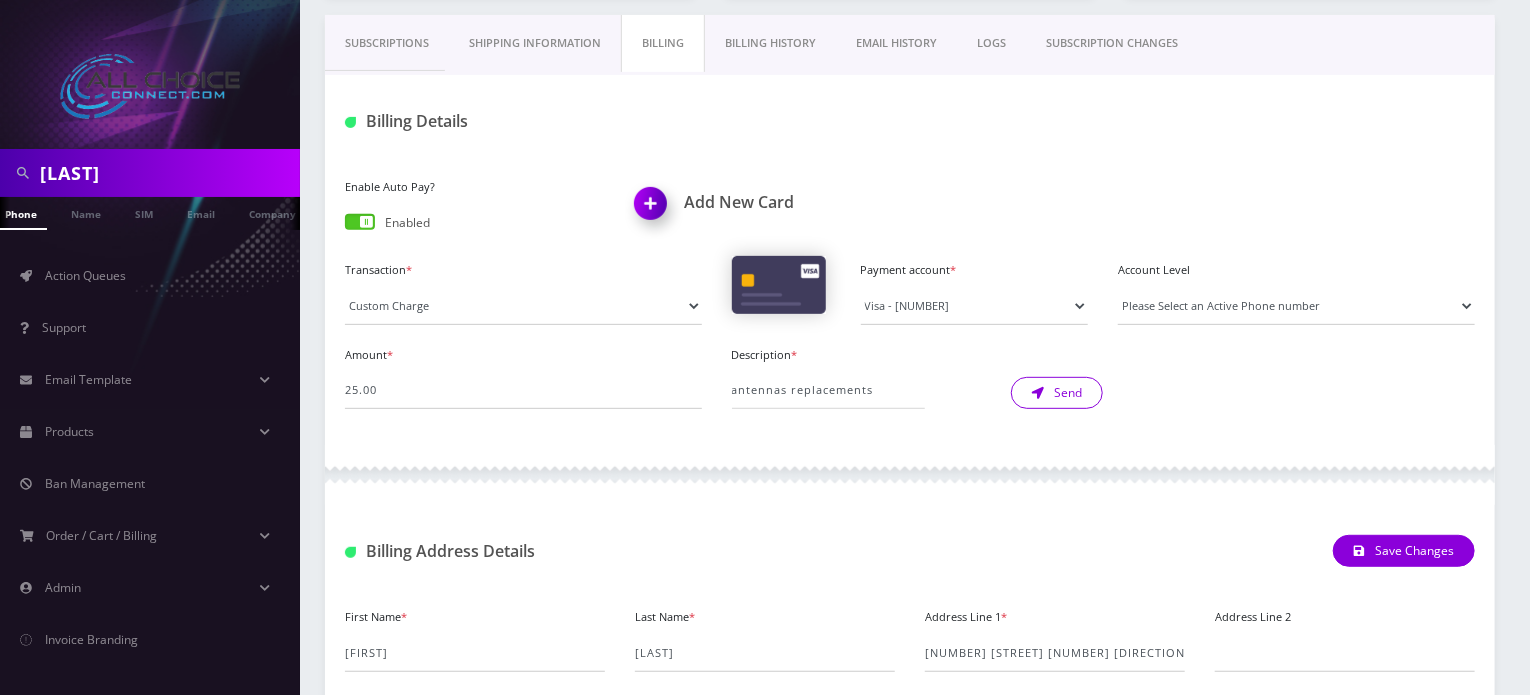 click on "Send" at bounding box center (1057, 393) 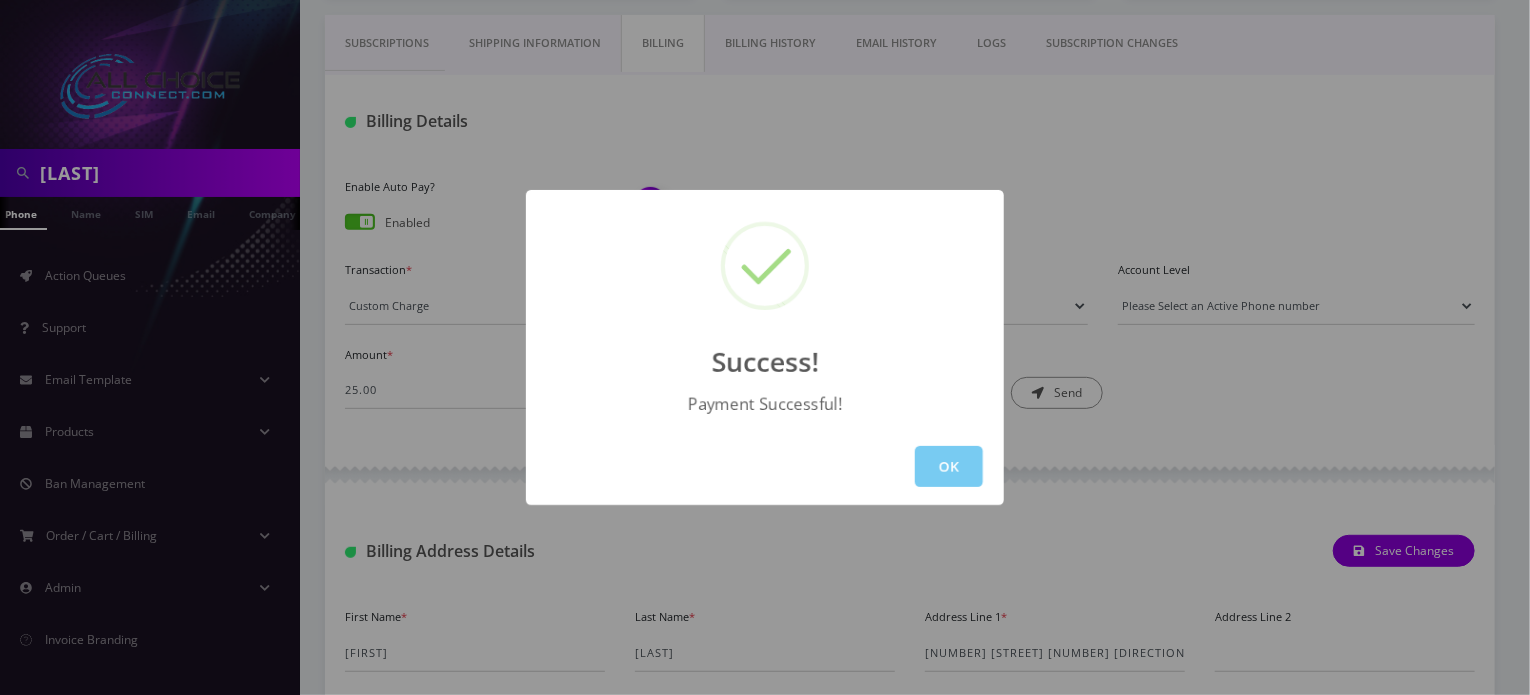 click on "OK" at bounding box center (949, 466) 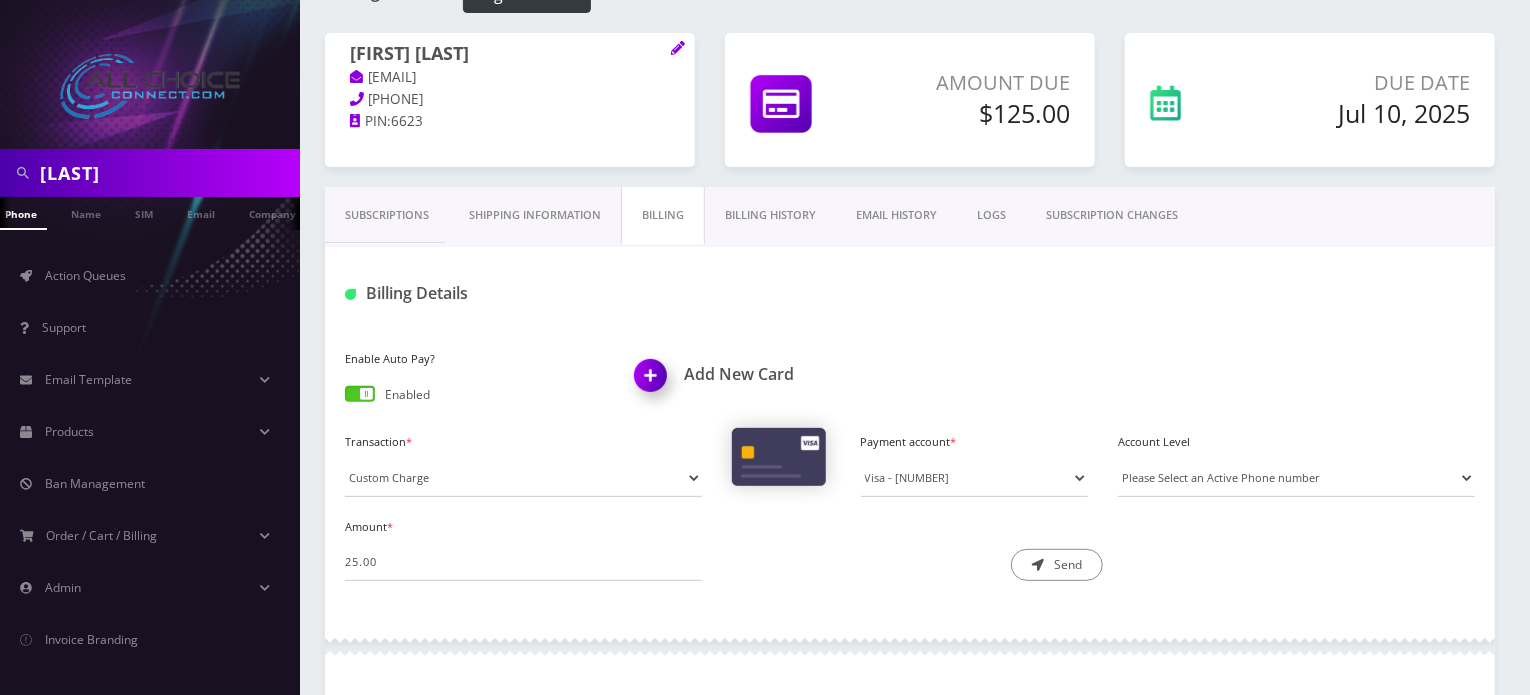 scroll, scrollTop: 0, scrollLeft: 0, axis: both 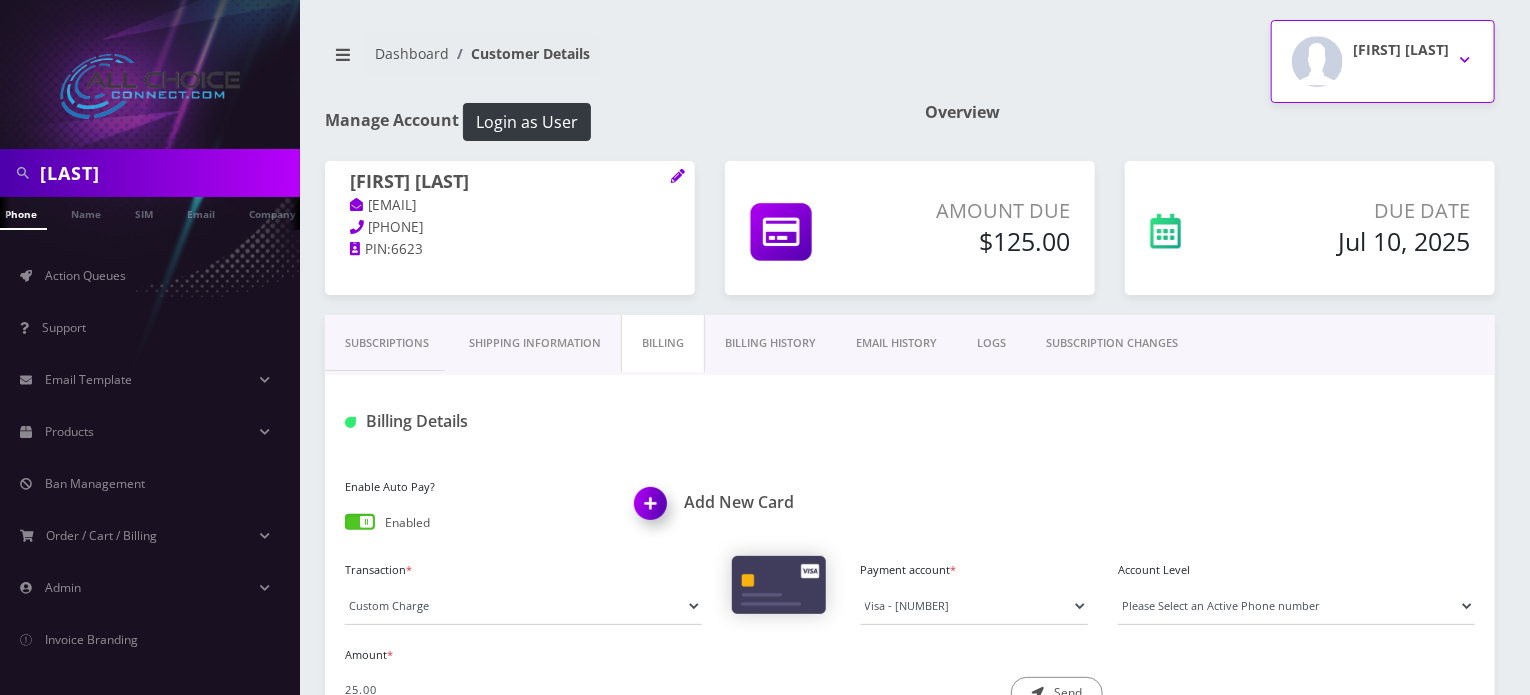click at bounding box center (1317, 61) 